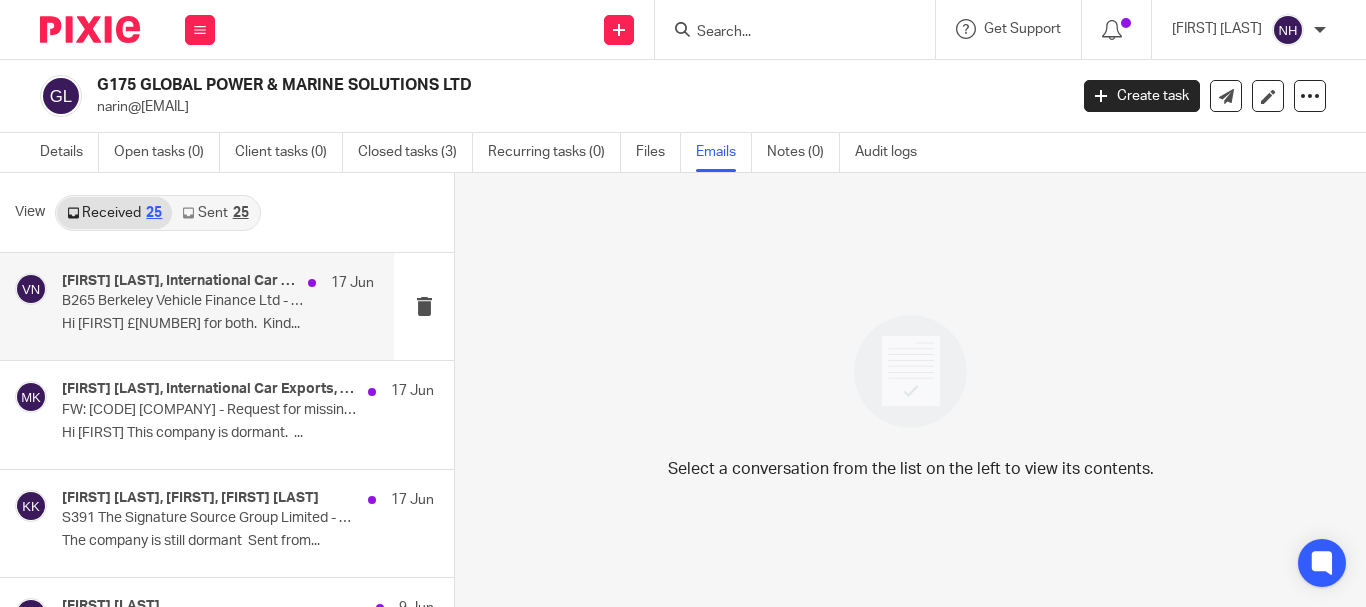 scroll, scrollTop: 0, scrollLeft: 0, axis: both 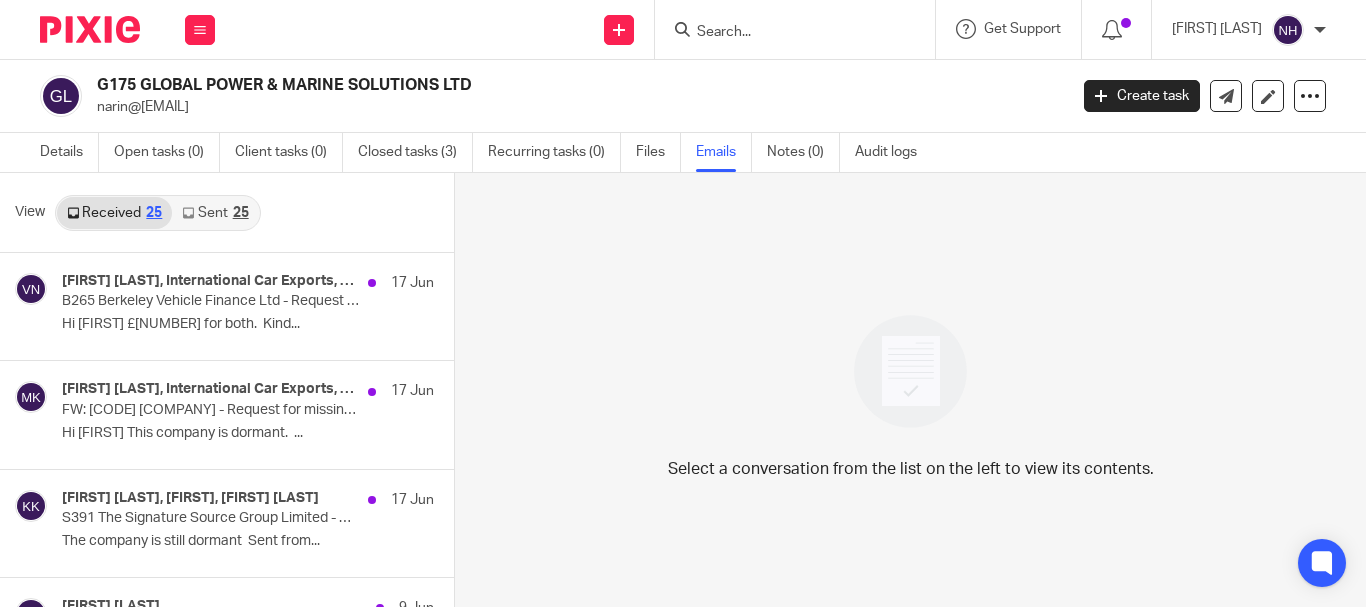 click at bounding box center (801, 29) 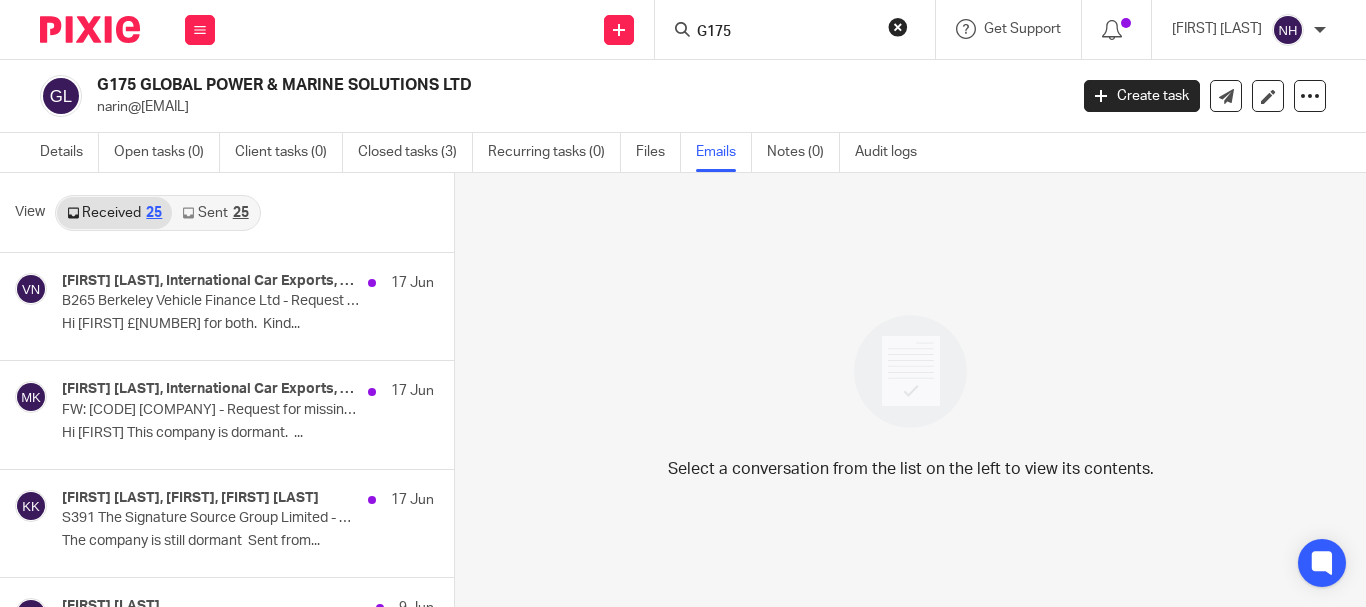 type on "G175" 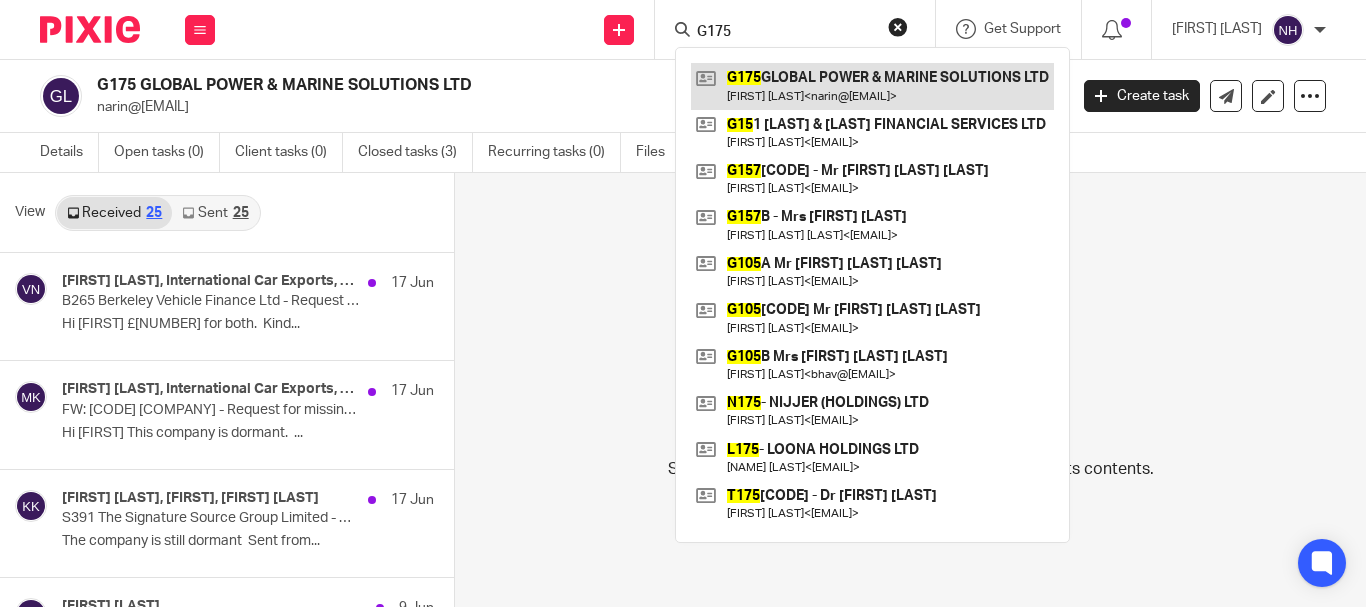 click at bounding box center (872, 86) 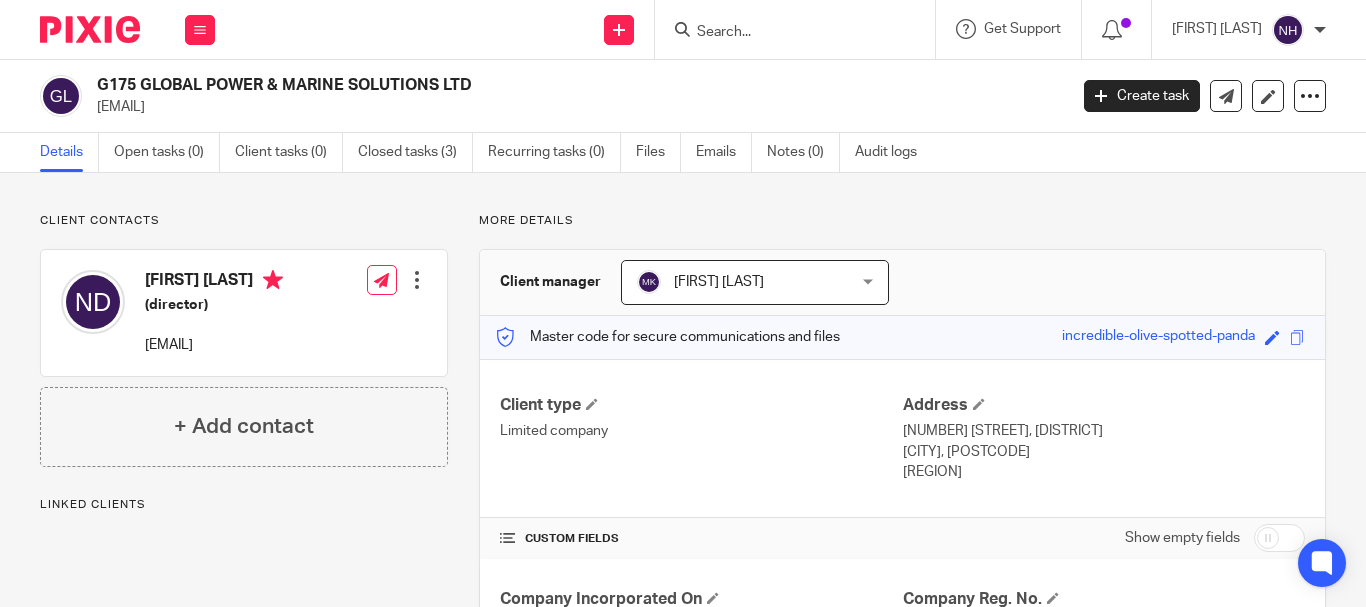 scroll, scrollTop: 0, scrollLeft: 0, axis: both 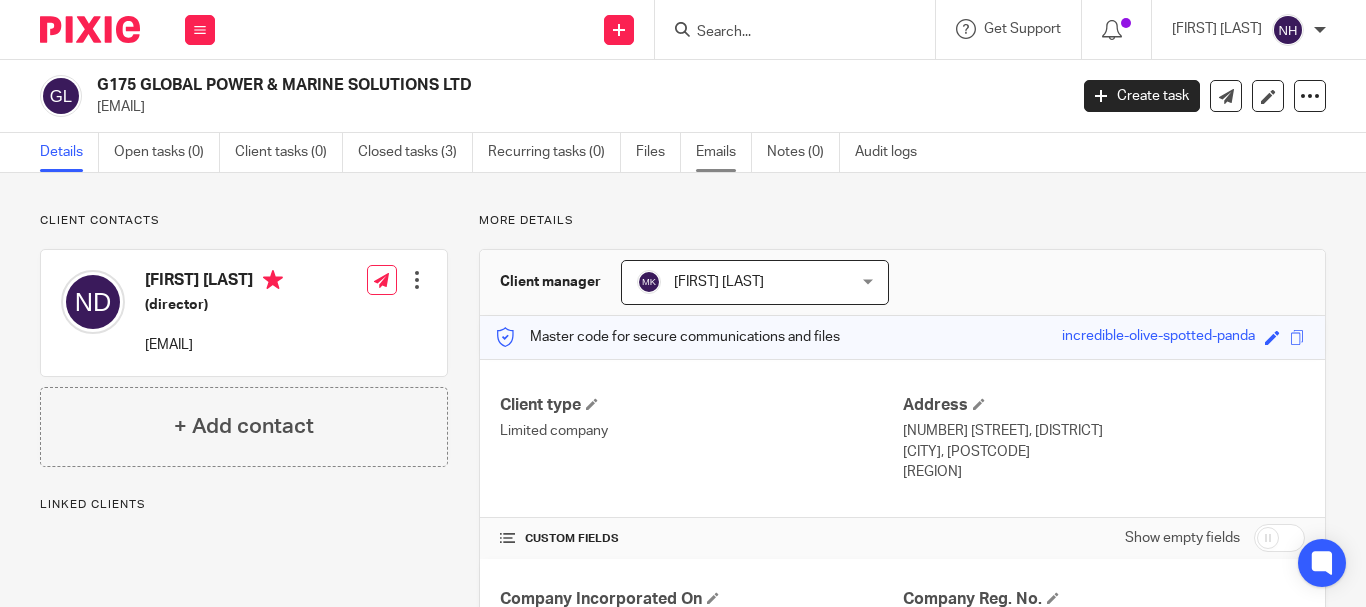 click on "Emails" at bounding box center (724, 152) 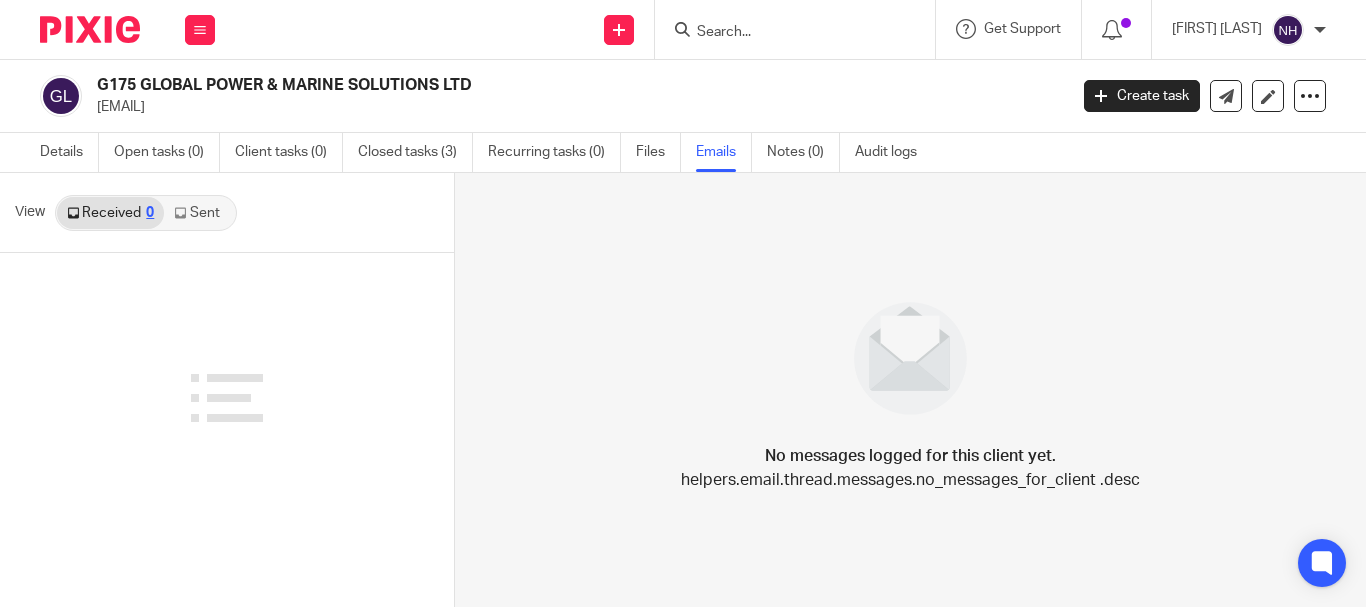 scroll, scrollTop: 0, scrollLeft: 0, axis: both 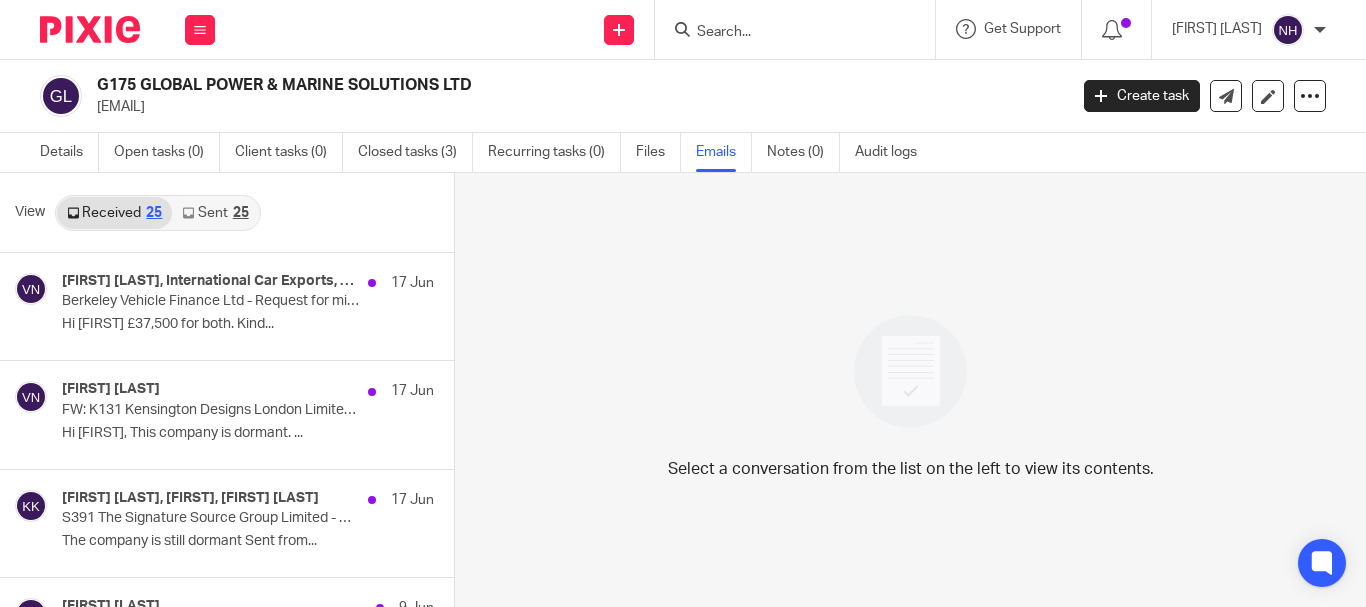 click at bounding box center (785, 33) 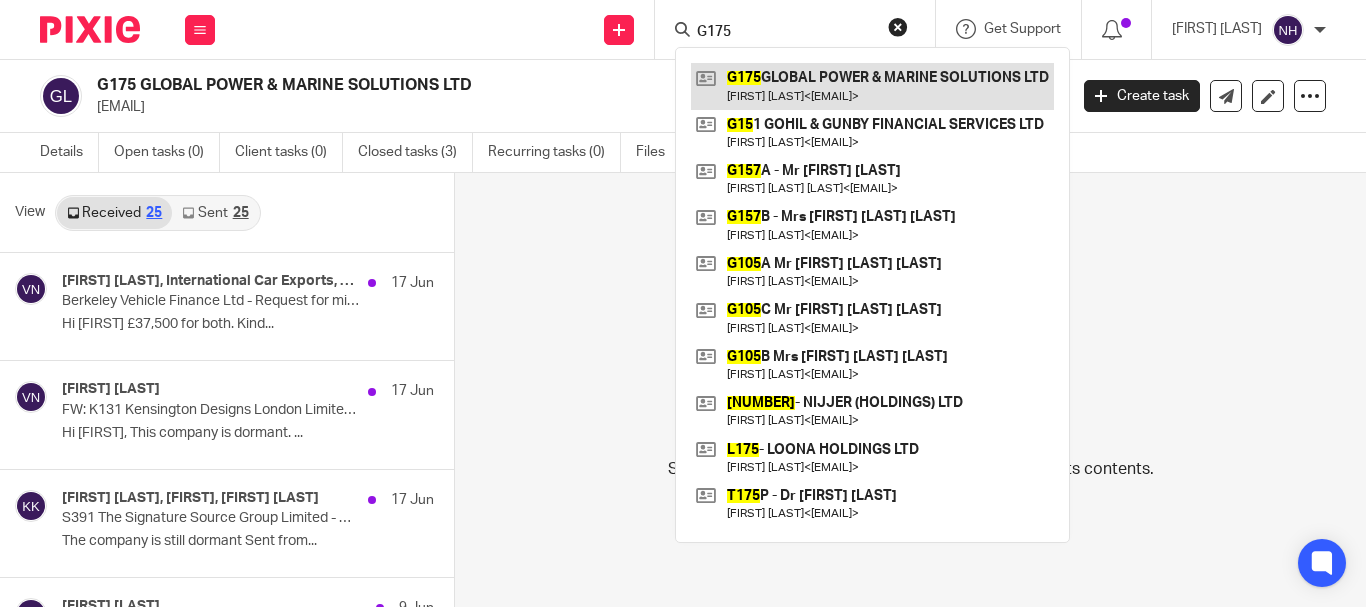 type on "G175" 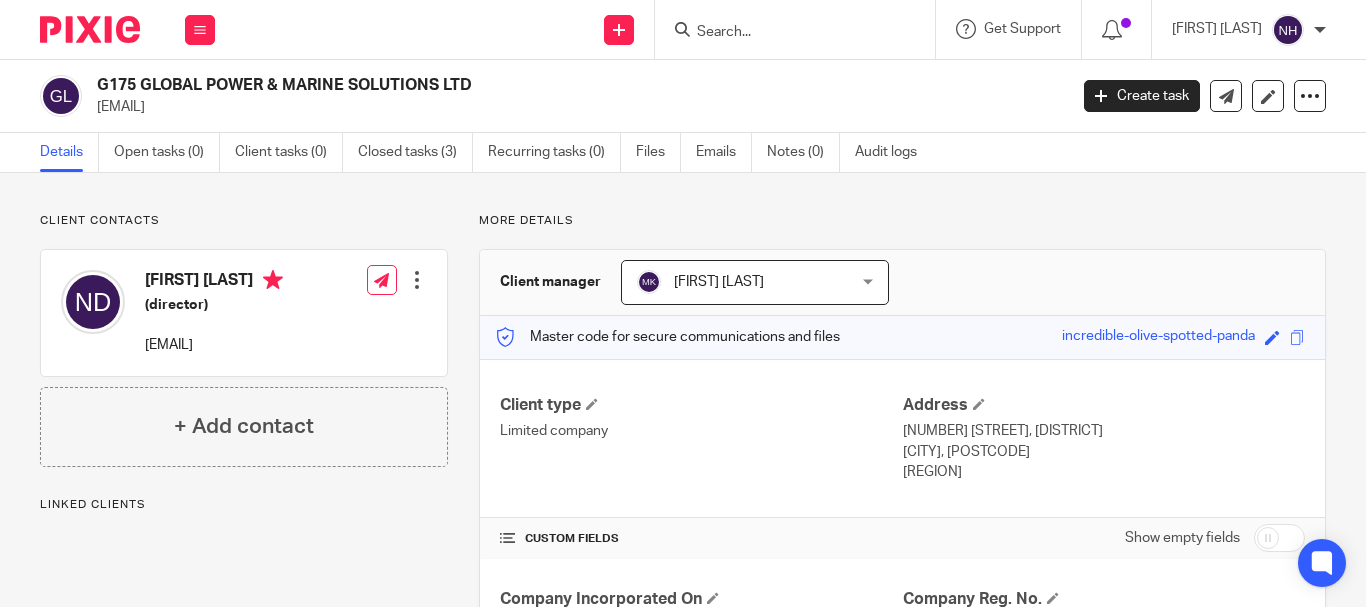 scroll, scrollTop: 0, scrollLeft: 0, axis: both 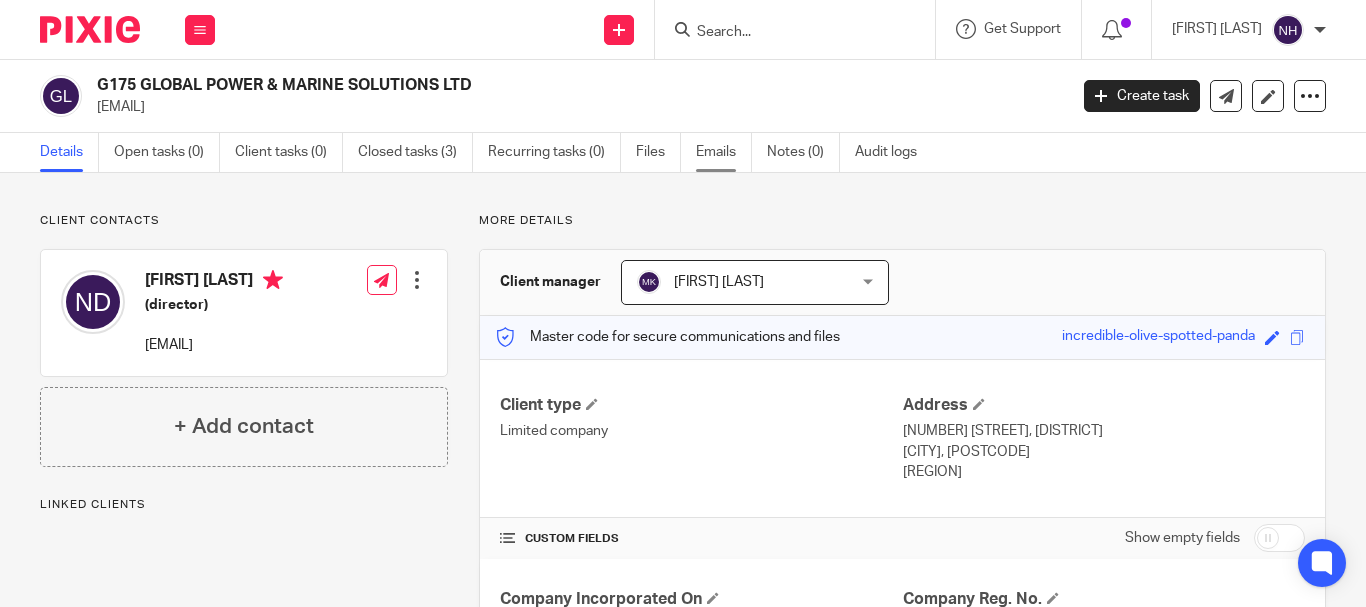click on "Emails" at bounding box center (724, 152) 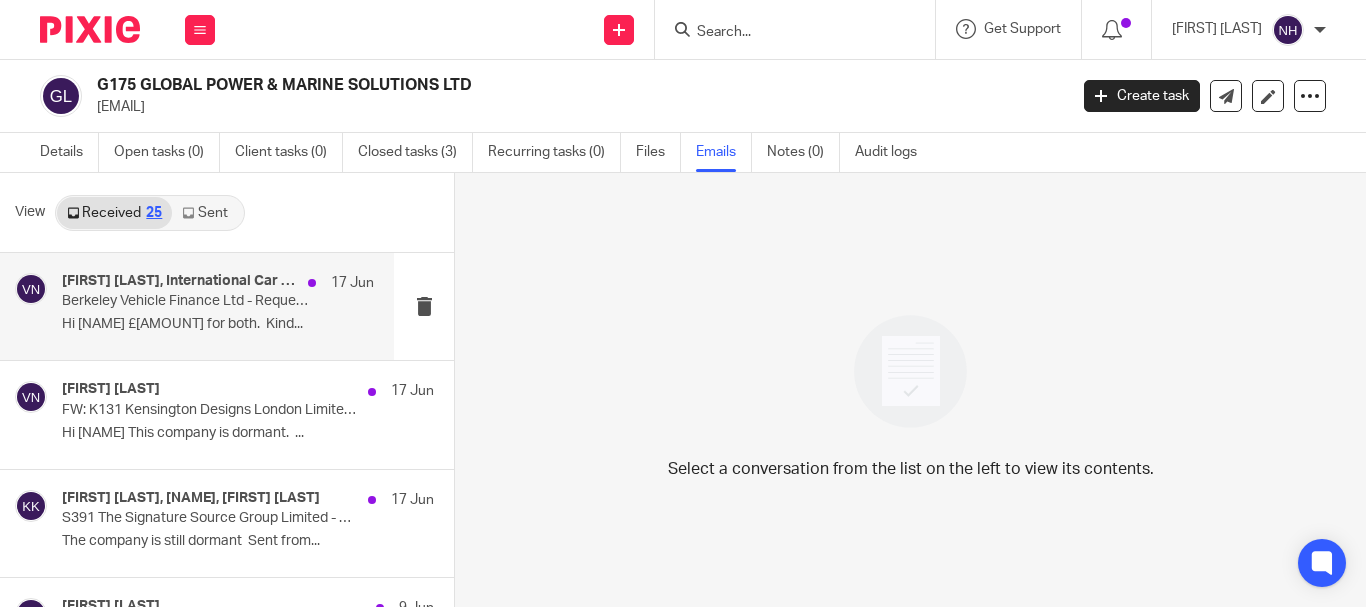 scroll, scrollTop: 0, scrollLeft: 0, axis: both 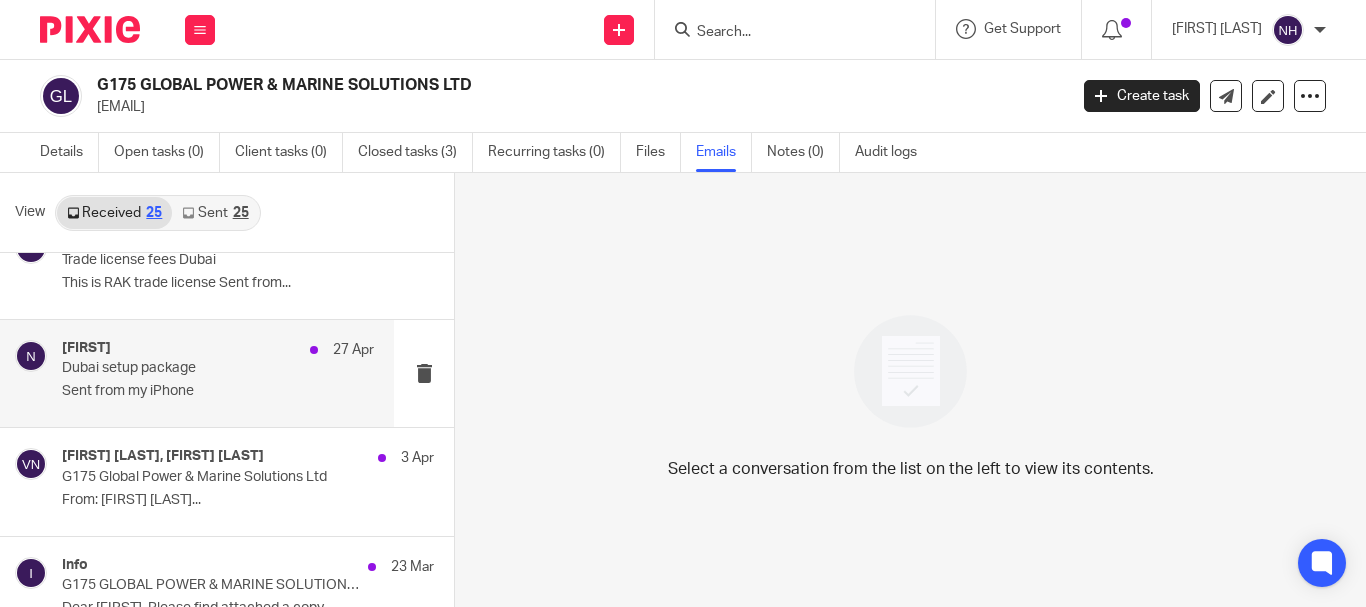 click on "G175 Global Power & Marine Solutions Ltd" at bounding box center [211, 477] 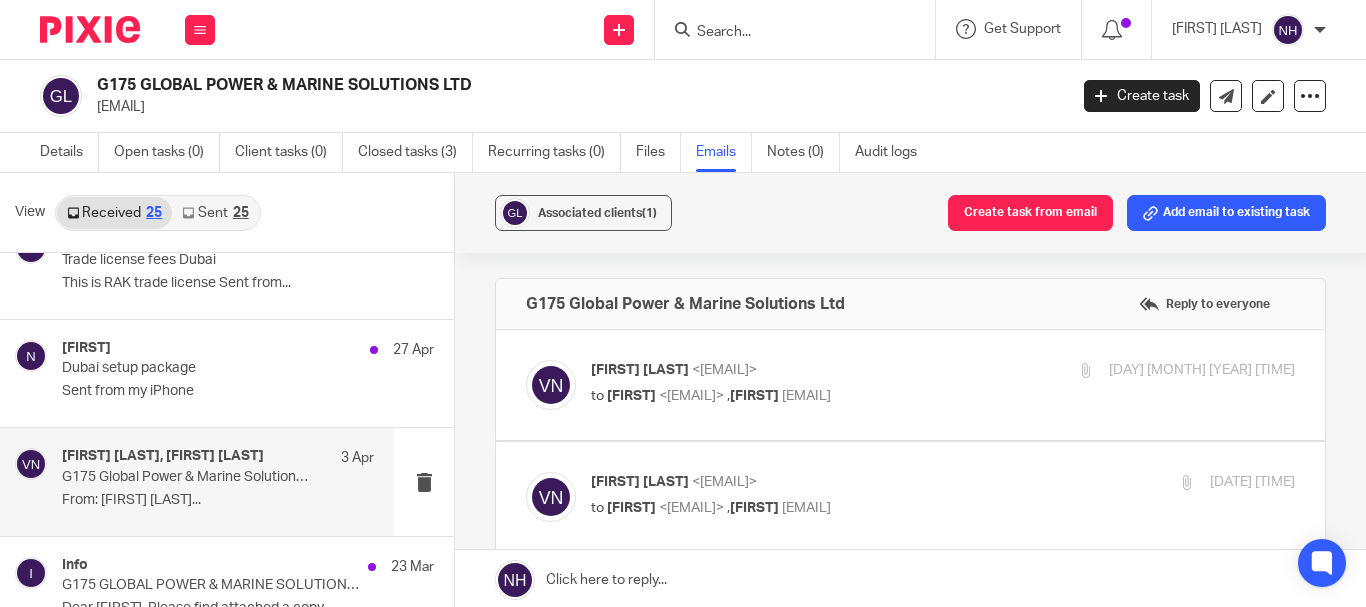 scroll, scrollTop: 0, scrollLeft: 0, axis: both 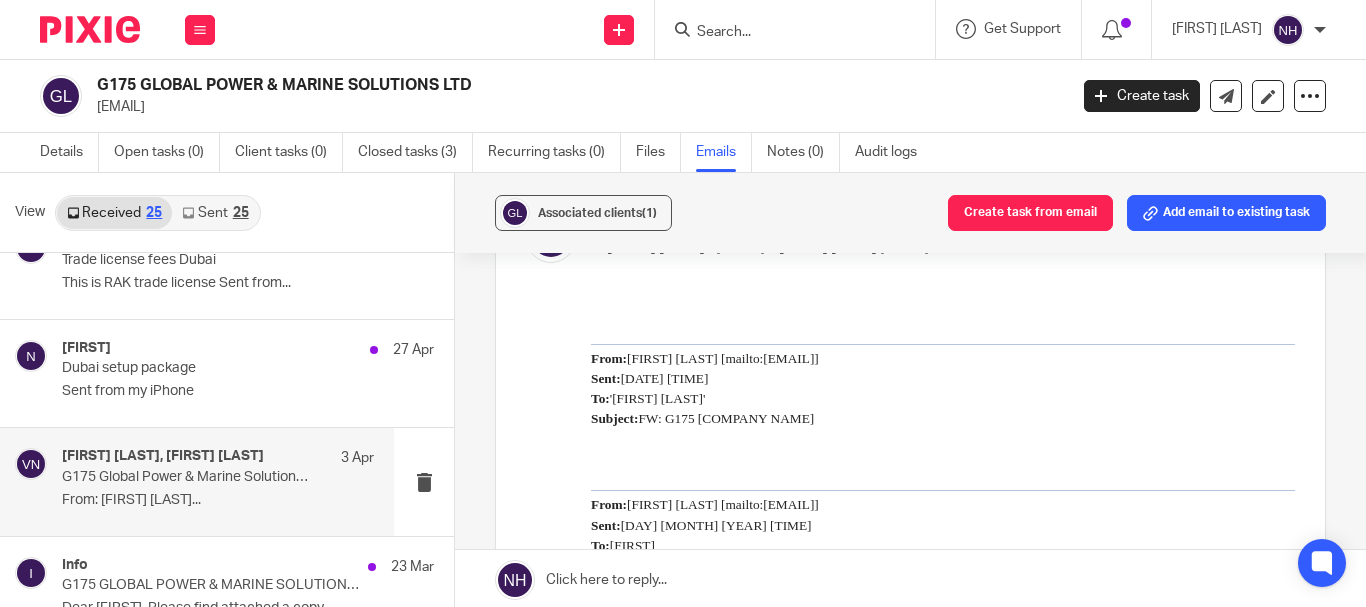 click on "Forward Attachments Save all attachments Mispostings .xlsx Aged_Payables_Detail .xlsx Aged_Receivables_Detail .xlsx [FIRST] T[NUMBER] .pdf" at bounding box center [910, 638] 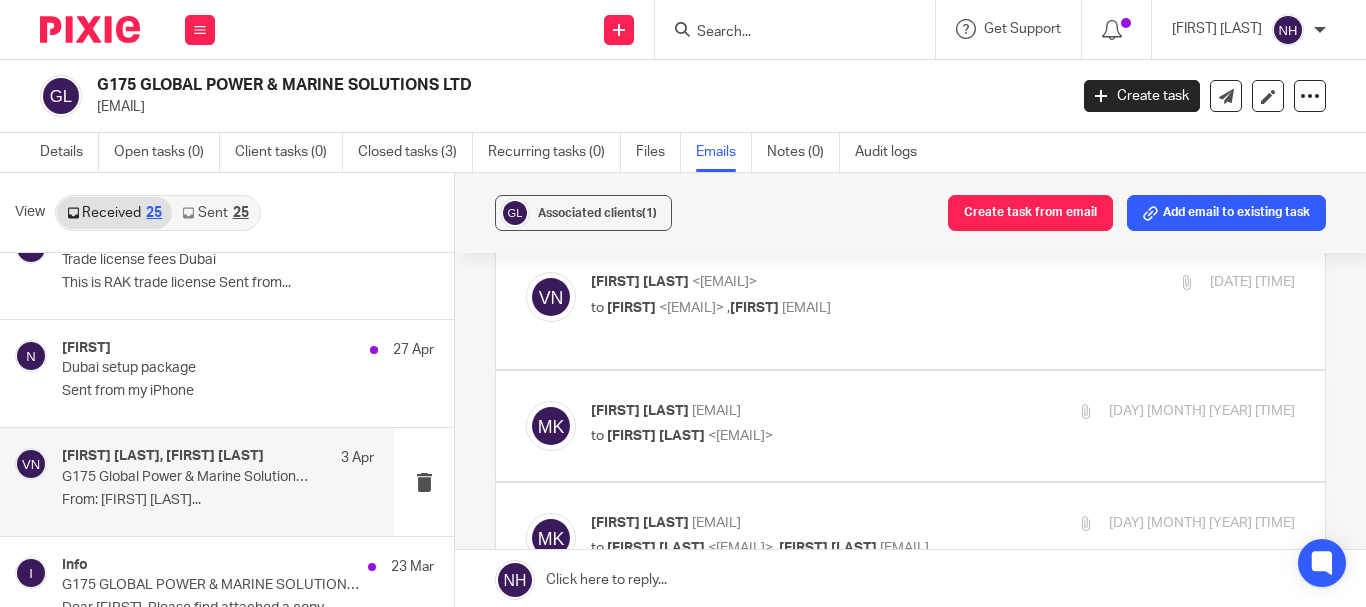 scroll, scrollTop: 0, scrollLeft: 0, axis: both 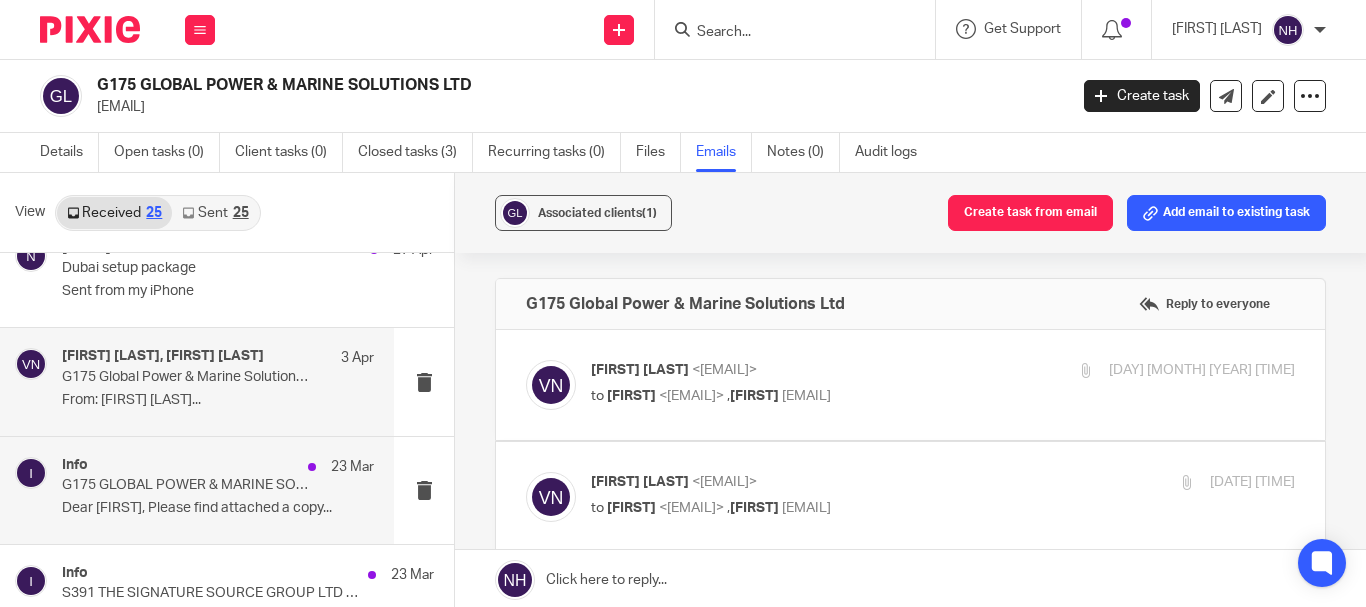 click on "Info
[DATE]   G175	[COMPANY NAME] Confirmation Statement   Dear [NAME],     Please find attached a copy..." at bounding box center (218, 490) 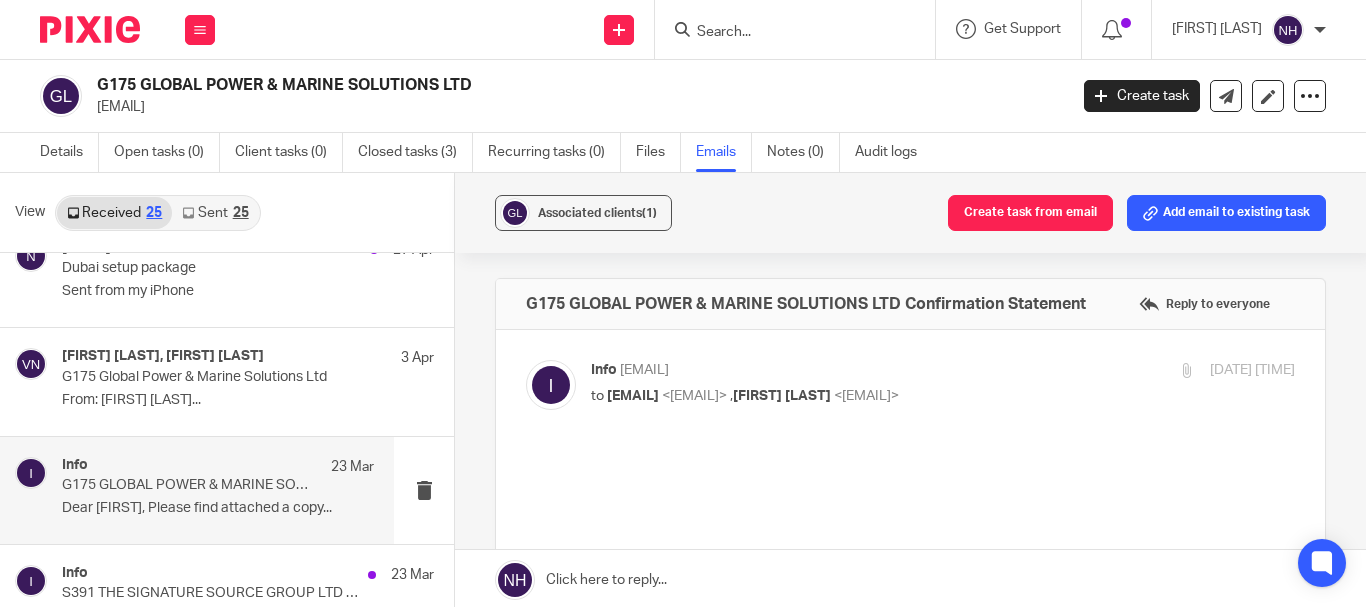 scroll, scrollTop: 1000, scrollLeft: 0, axis: vertical 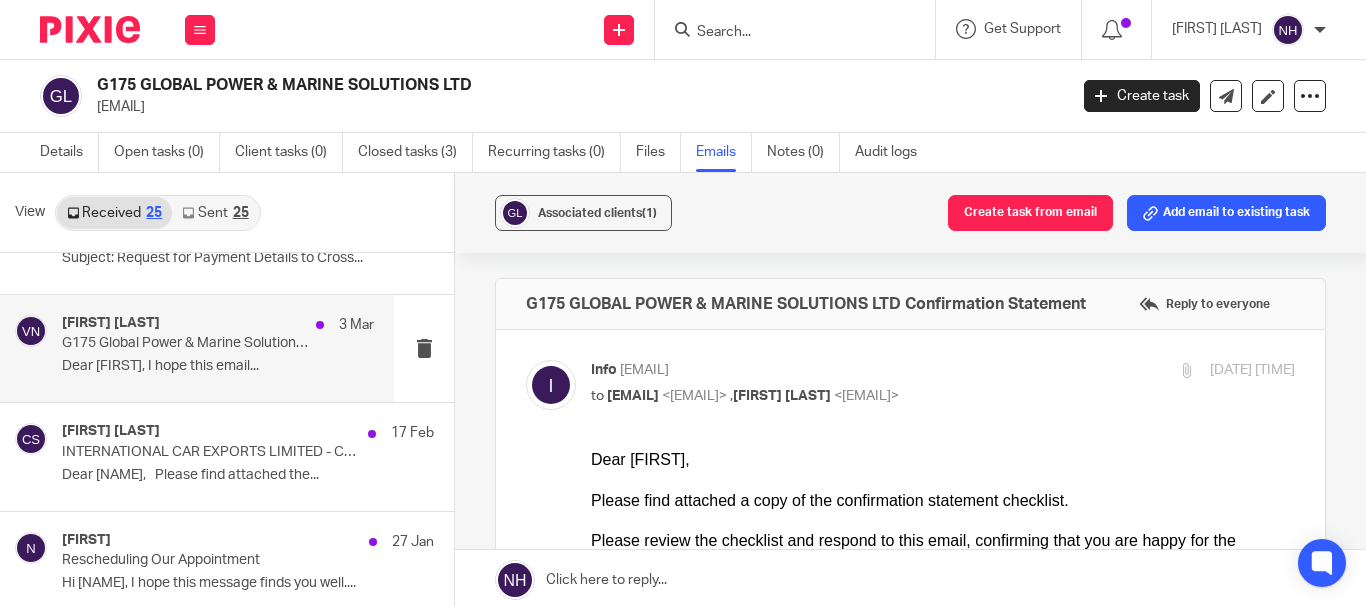 click on "[CODE] Mrs [FIRST] [LAST]
3 [MONTH] [GCODE] [COMPANY] - Request for Missing Information Dear [FIRST], I hope this email..." at bounding box center (197, 348) 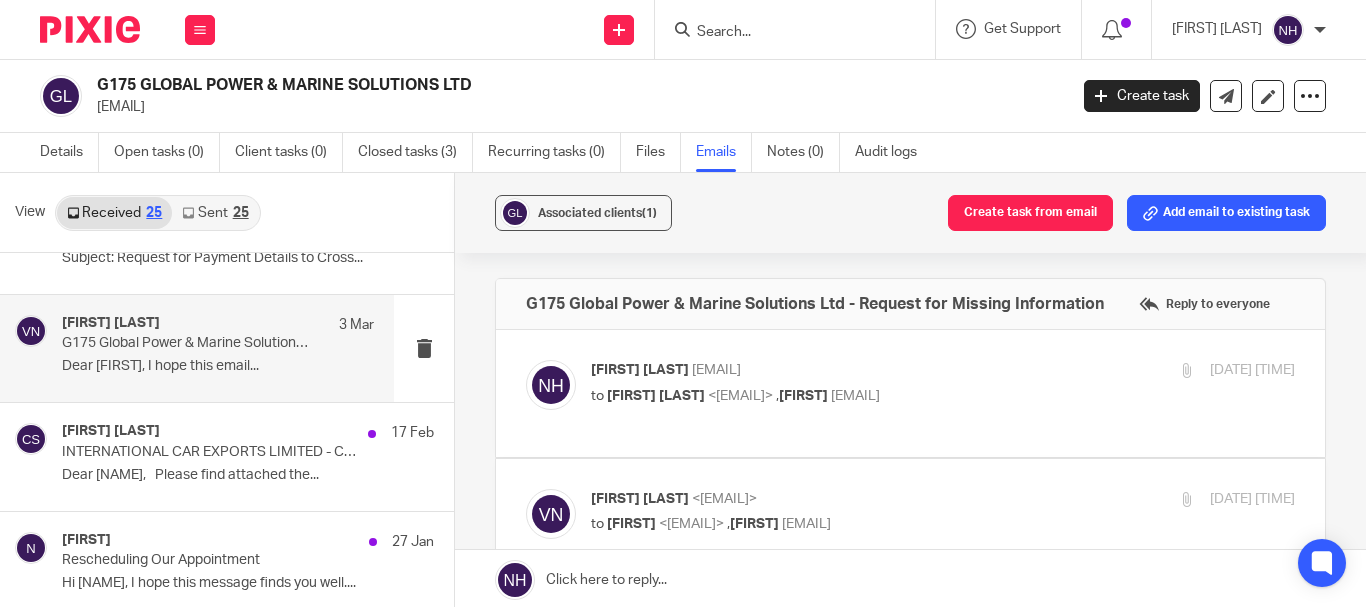 scroll, scrollTop: 0, scrollLeft: 0, axis: both 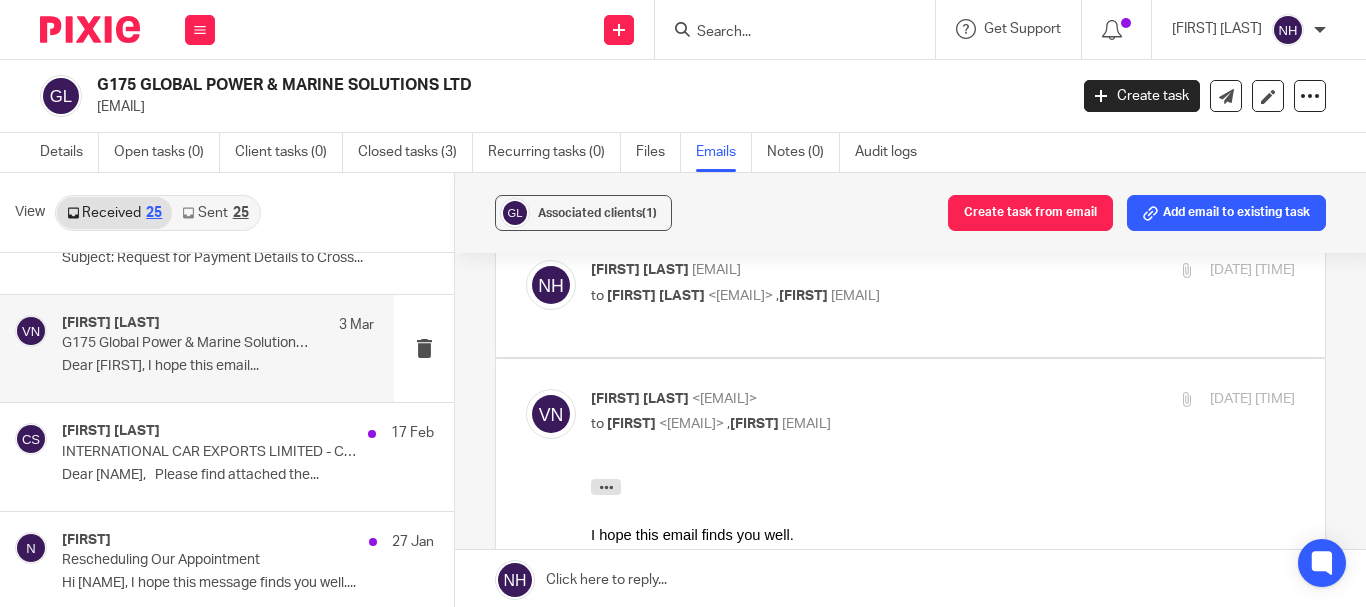 click at bounding box center (551, 414) 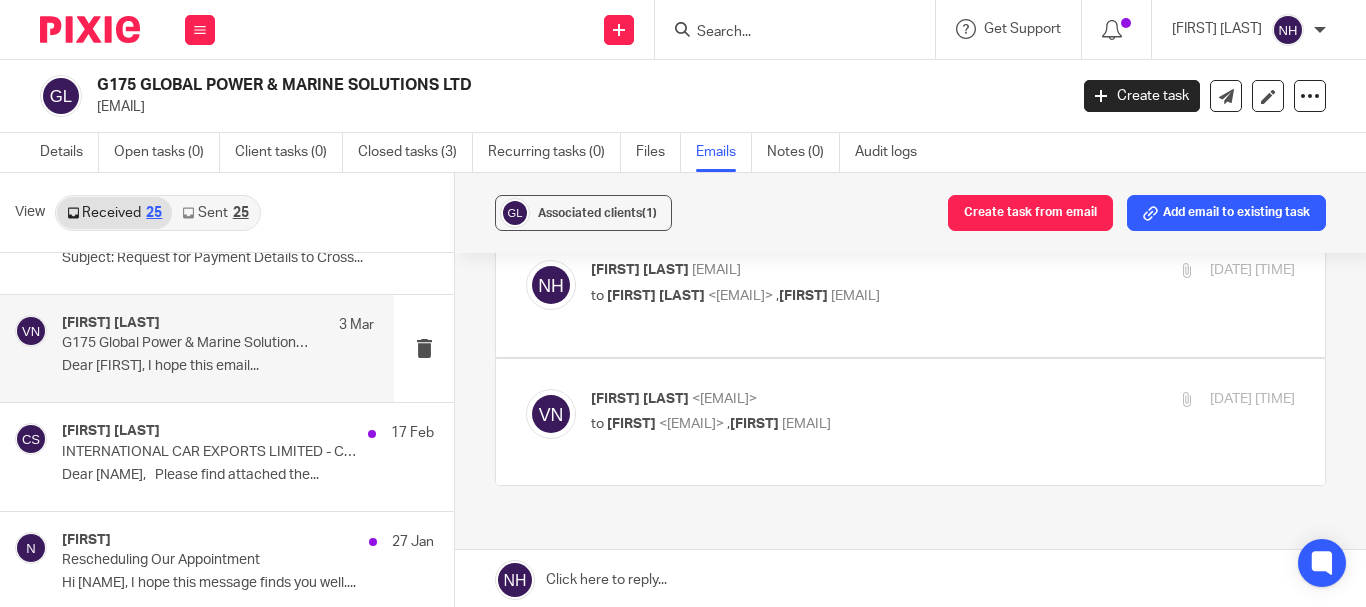 click on "[FIRST] [LAST]
<[EMAIL]>" at bounding box center [825, 399] 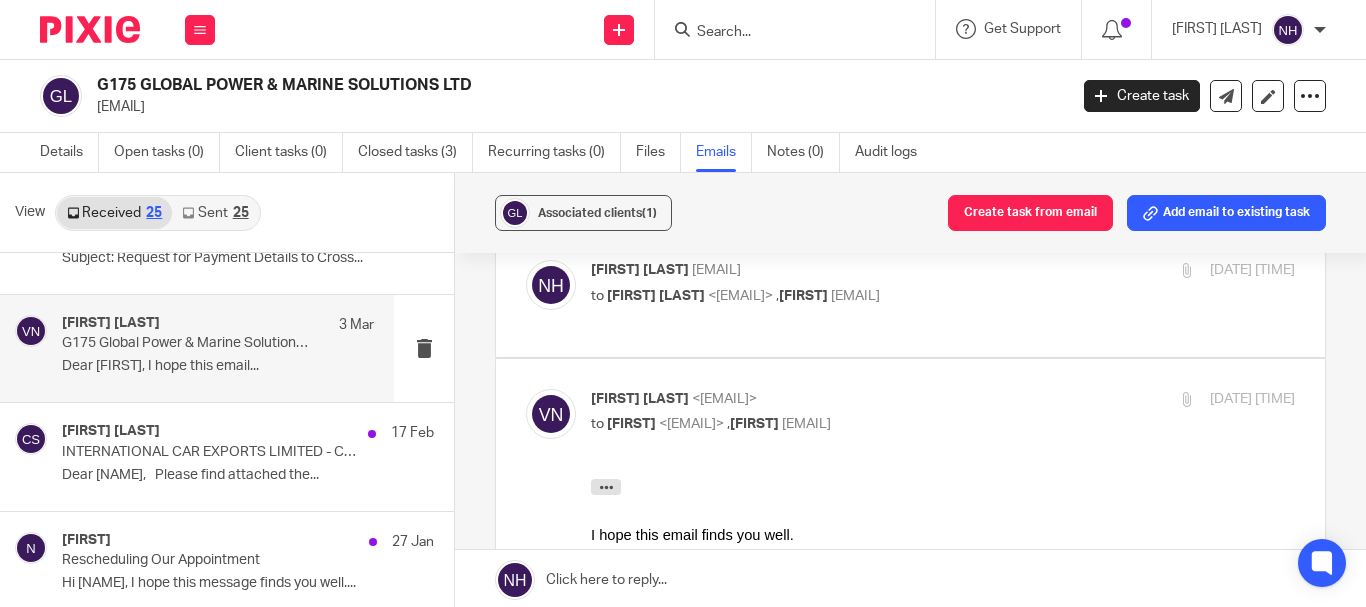 scroll, scrollTop: 0, scrollLeft: 0, axis: both 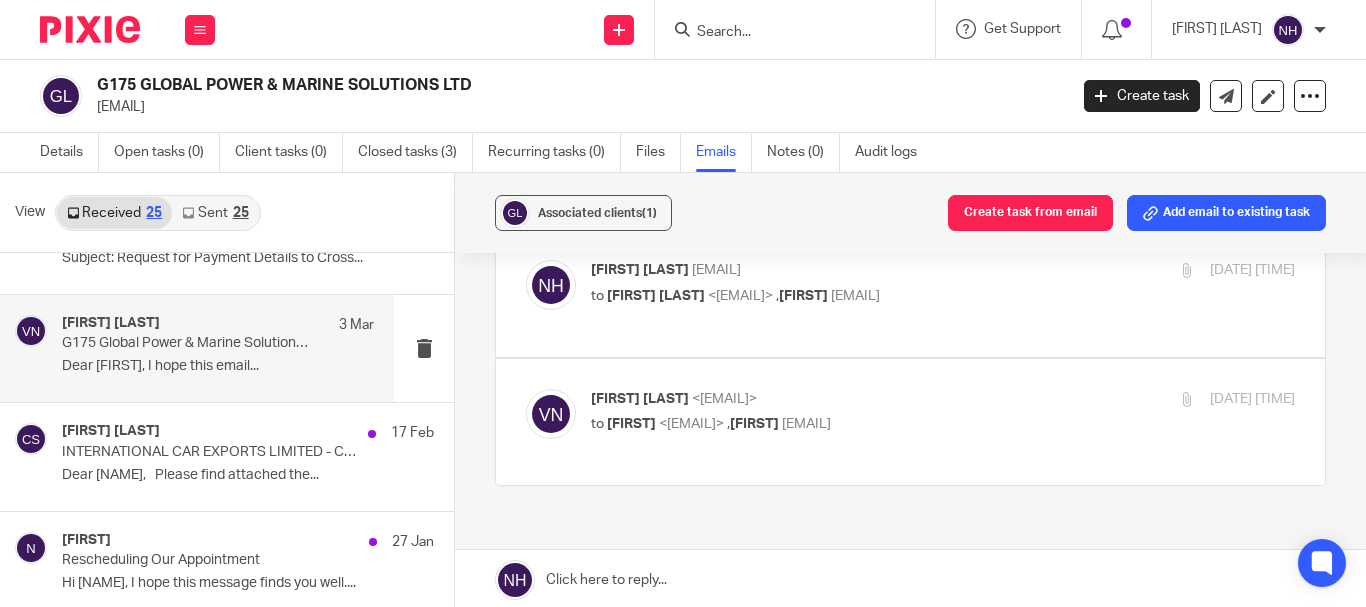 click on "[FIRST] [LAST]
<[EMAIL]>" at bounding box center (825, 399) 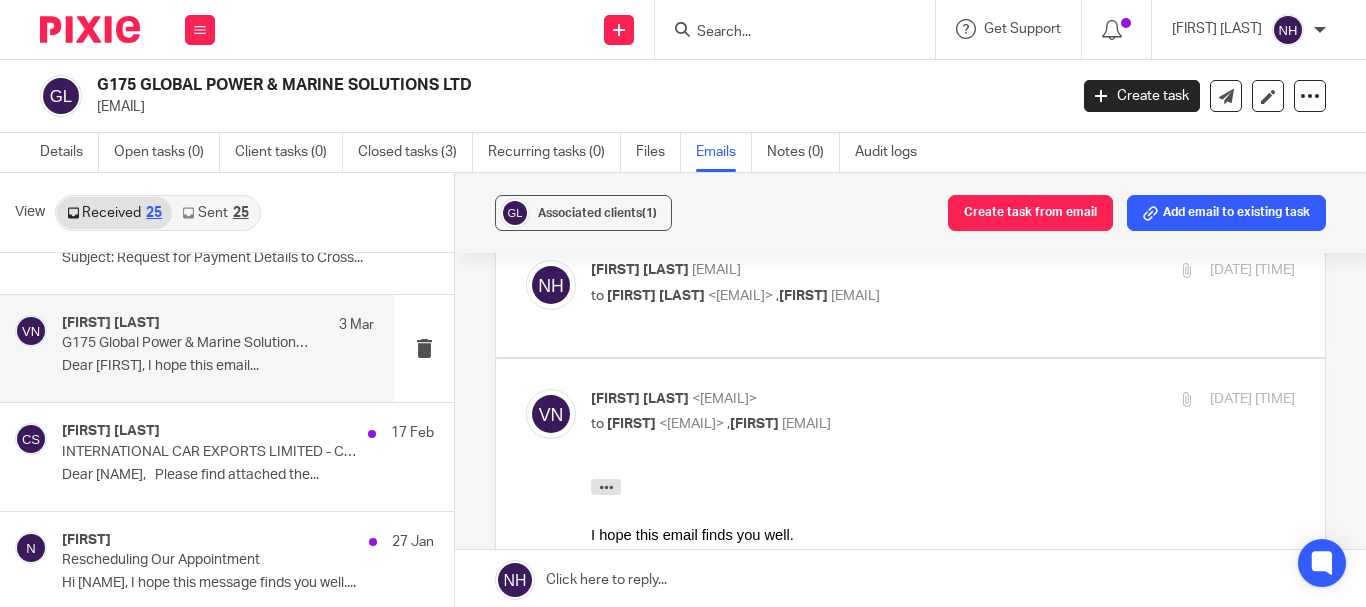 scroll, scrollTop: 0, scrollLeft: 0, axis: both 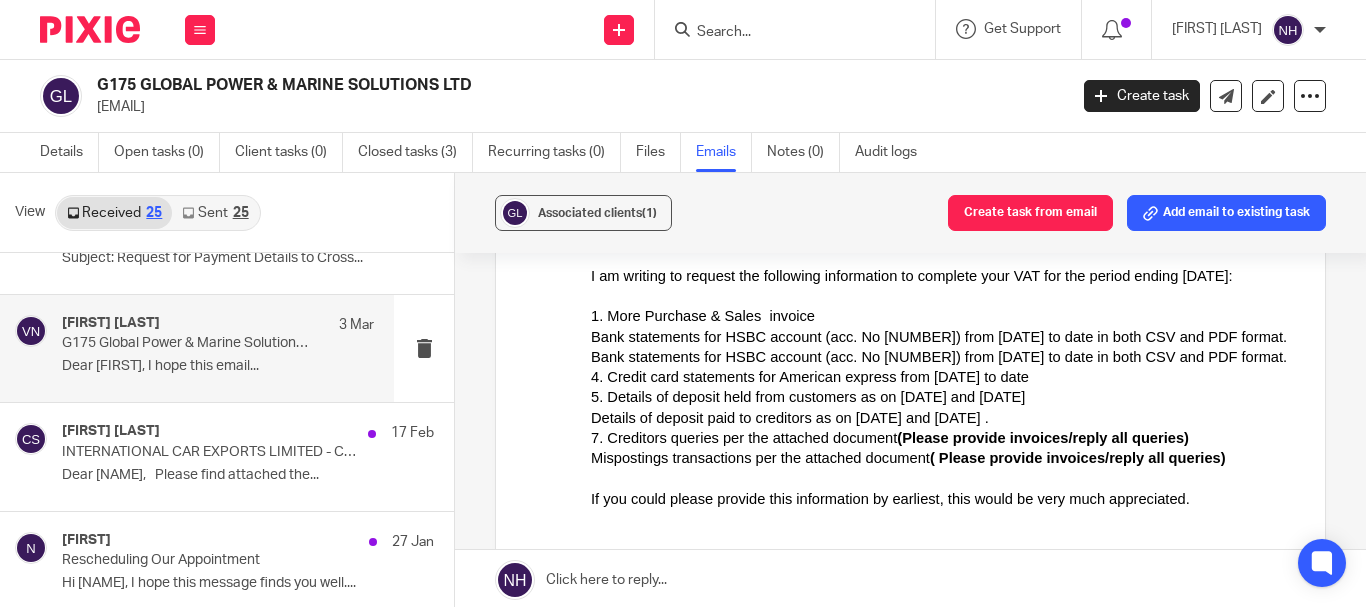 click on "Forward
Attachments
Save all attachments
Misposting list .xlsx       Negative creditorss .xlsx" at bounding box center [910, 500] 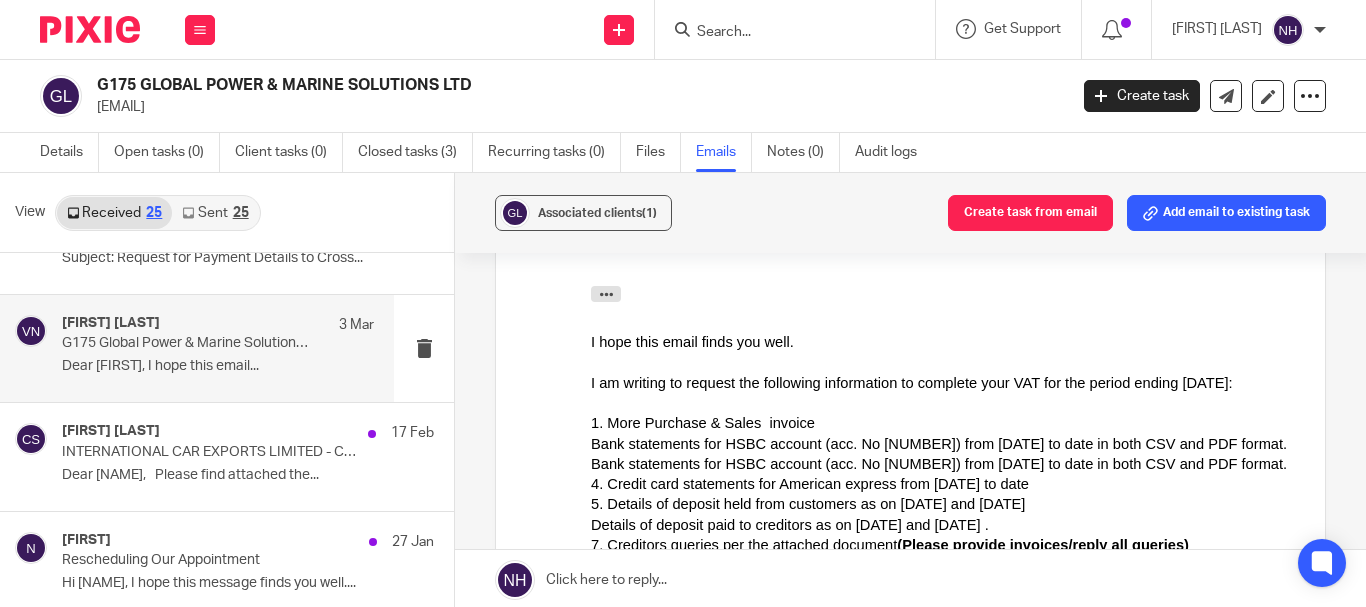 scroll, scrollTop: 0, scrollLeft: 0, axis: both 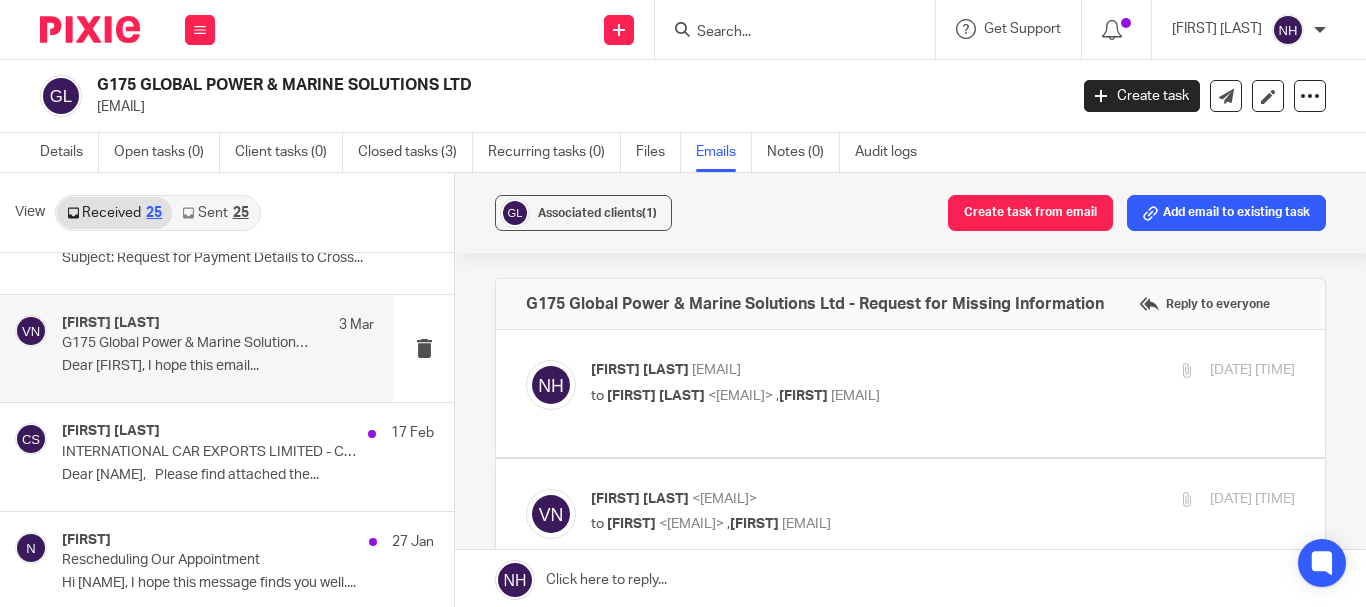 click on "G175 Global Power & Marine Solutions Ltd - Request for Missing Information" at bounding box center (187, 343) 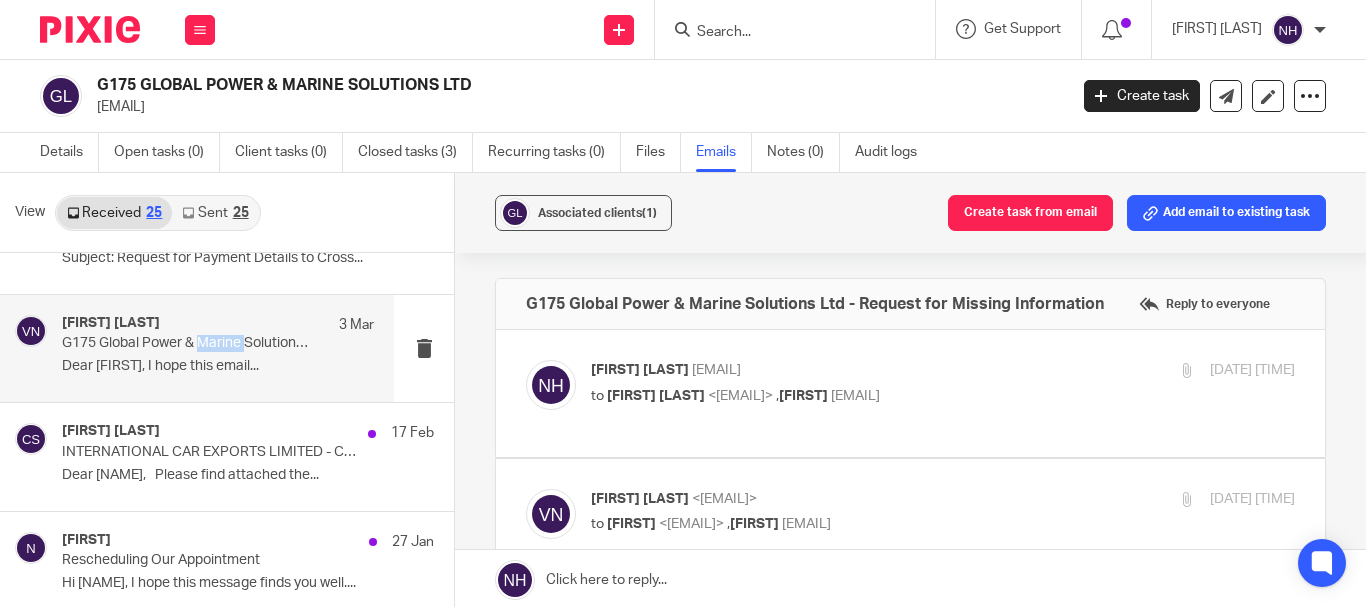 click on "G175 Global Power & Marine Solutions Ltd - Request for Missing Information" at bounding box center (187, 343) 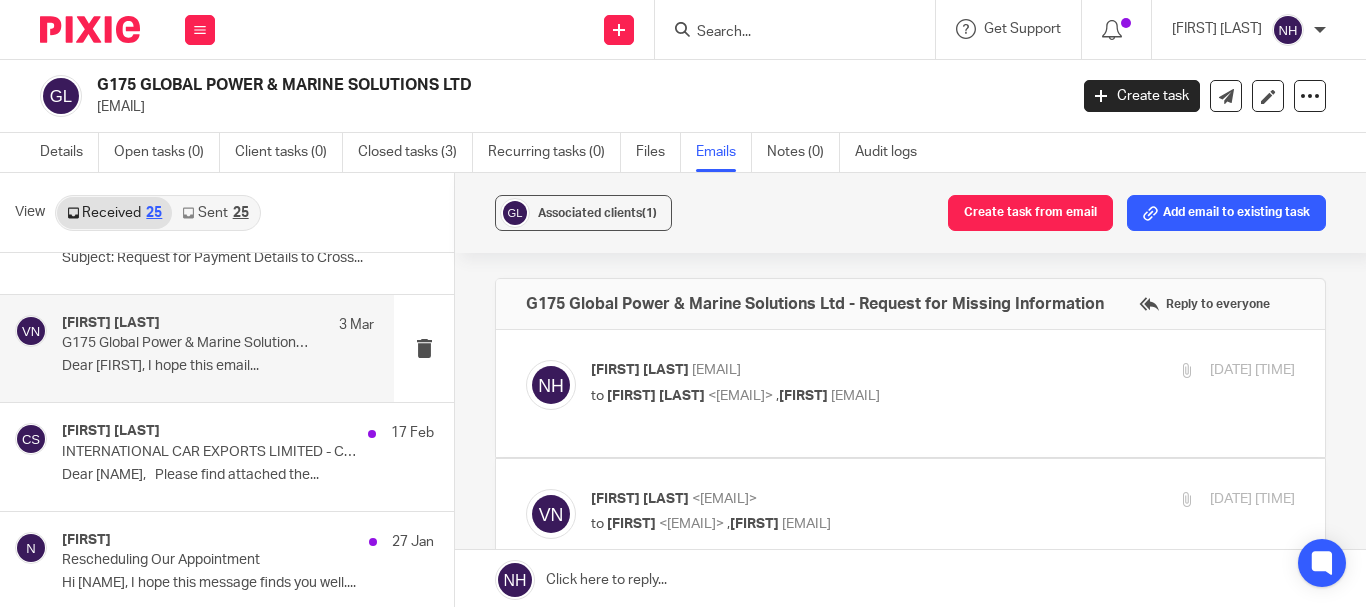 click on "[FIRST] [LAST]
[DATE]" at bounding box center [218, 325] 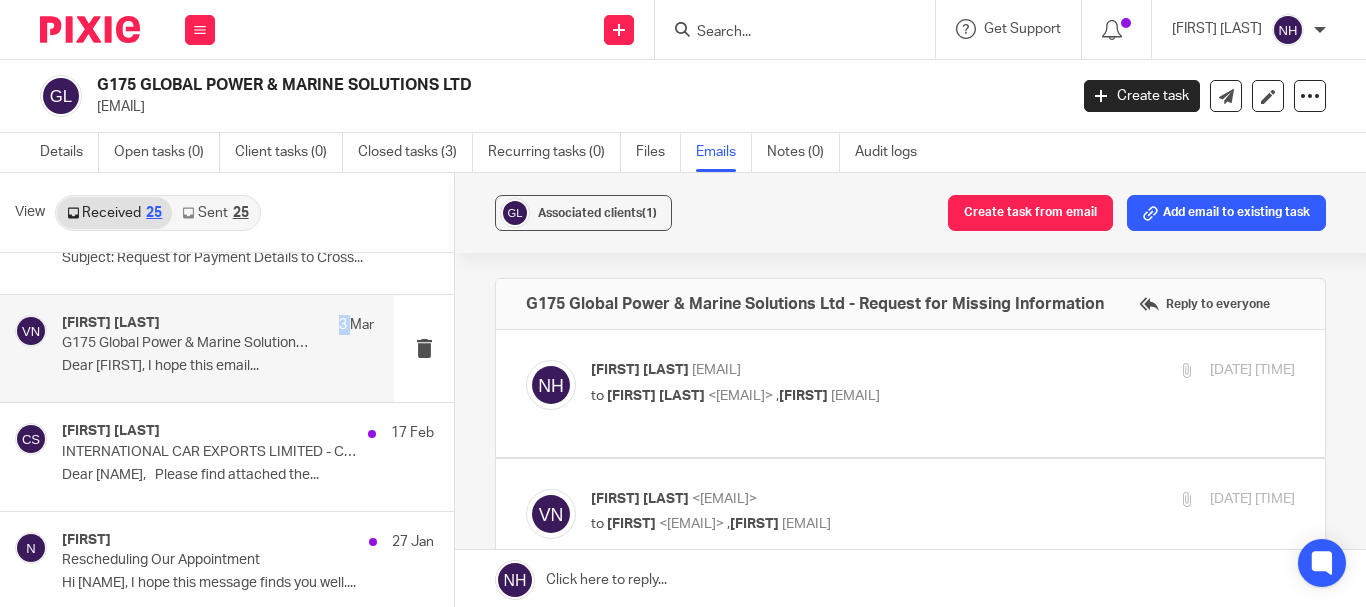 click on "[FIRST] [LAST]
[DATE]" at bounding box center (218, 325) 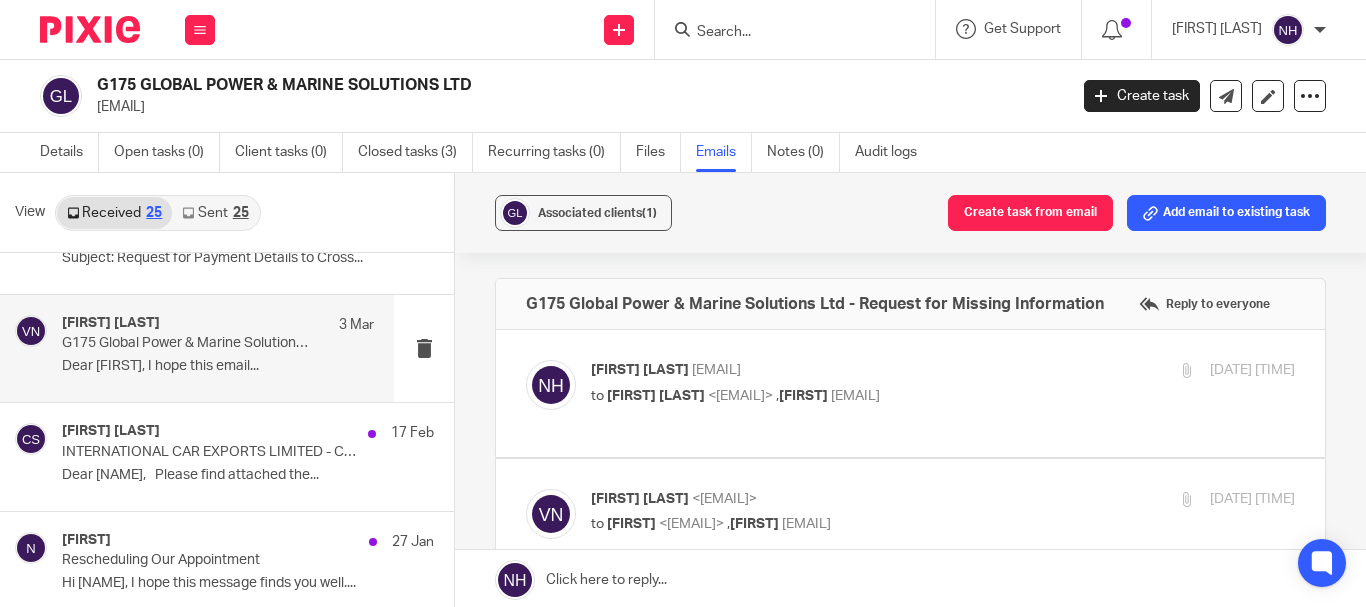 click on "[FIRST] [LAST]
[DATE]" at bounding box center (218, 325) 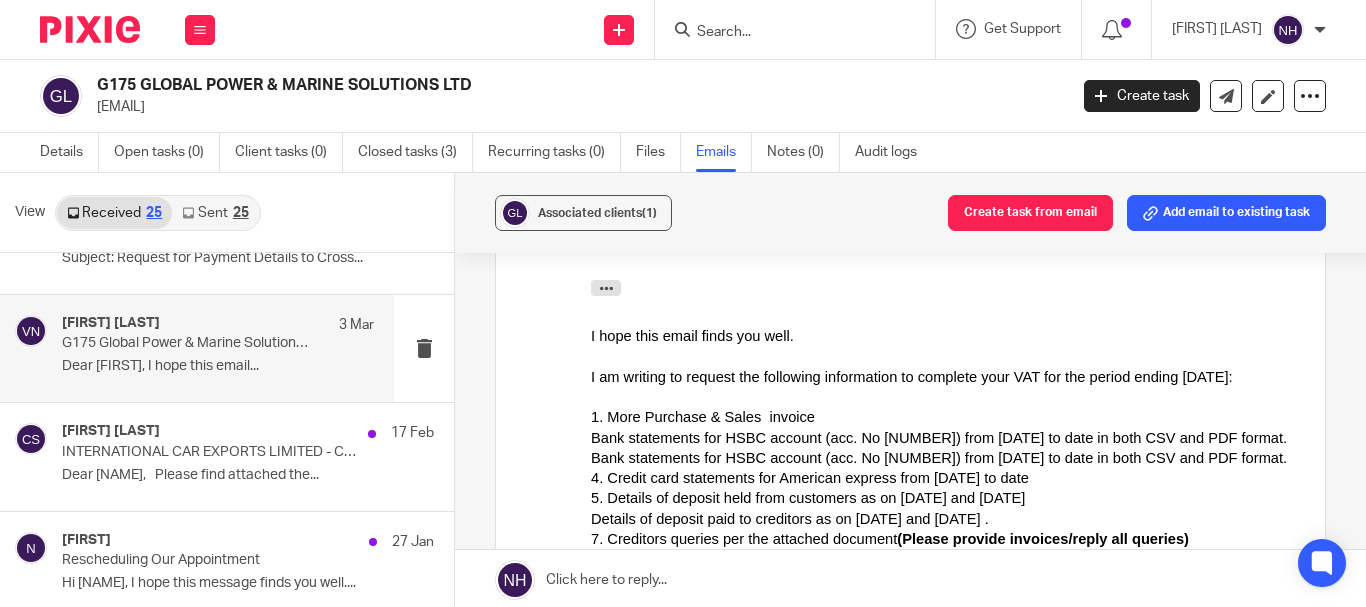 scroll, scrollTop: 300, scrollLeft: 0, axis: vertical 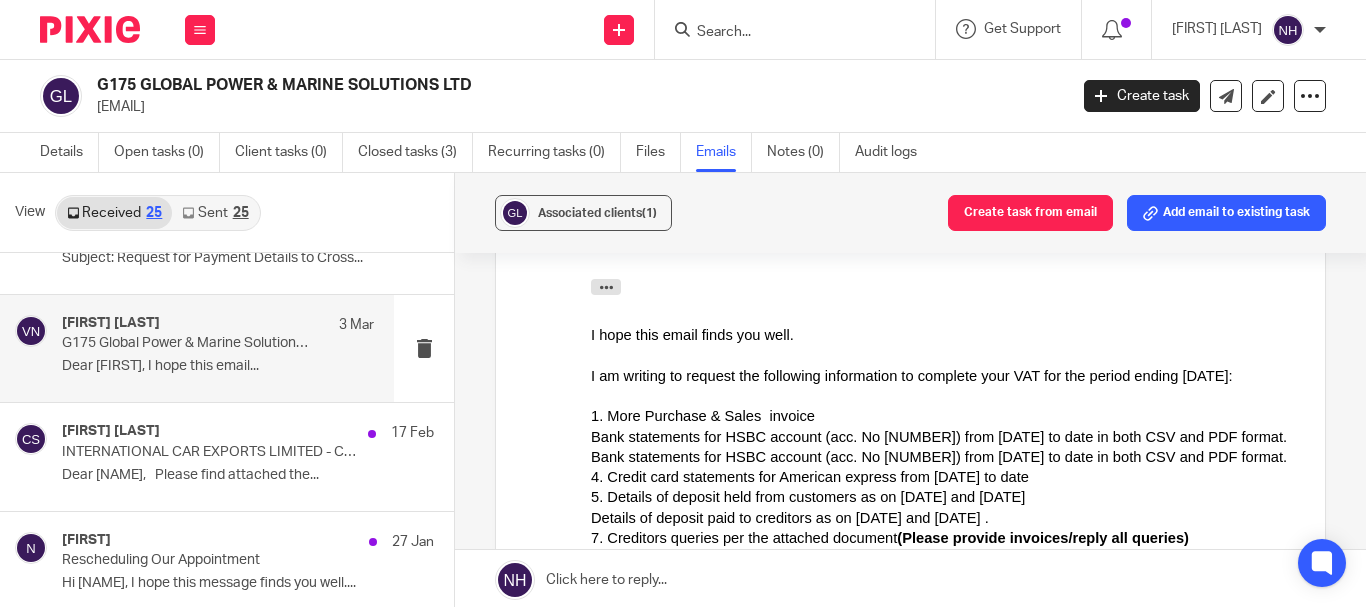 drag, startPoint x: 1175, startPoint y: 612, endPoint x: 748, endPoint y: 485, distance: 445.48624 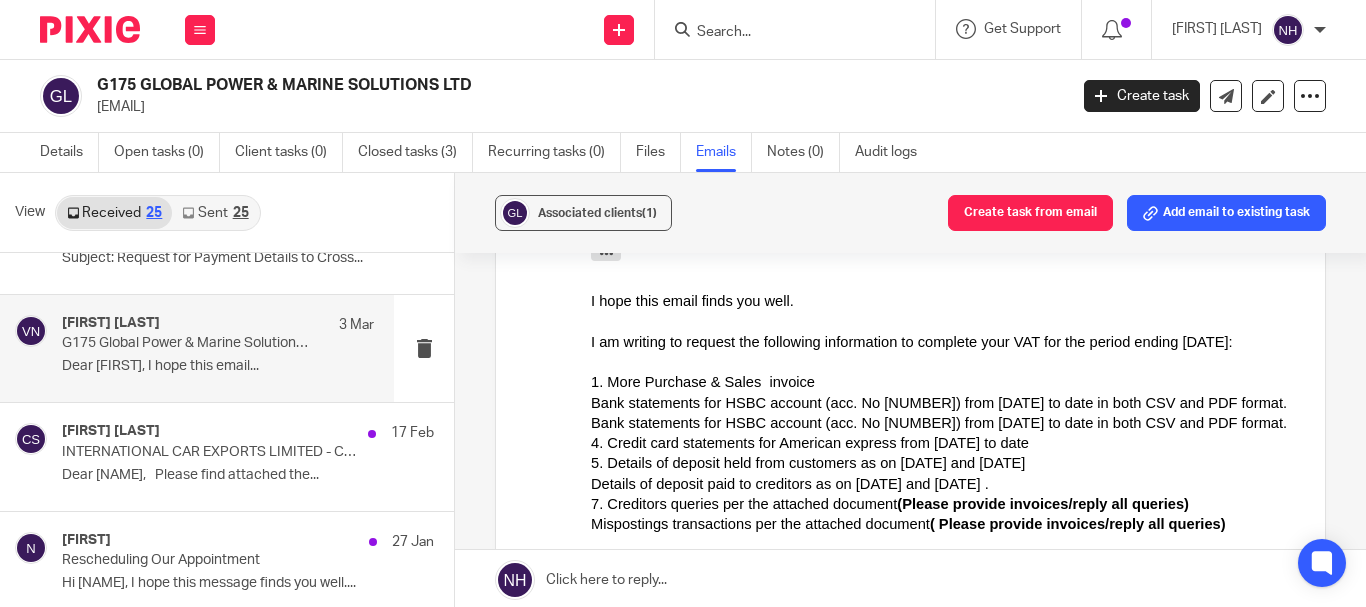 scroll, scrollTop: 300, scrollLeft: 0, axis: vertical 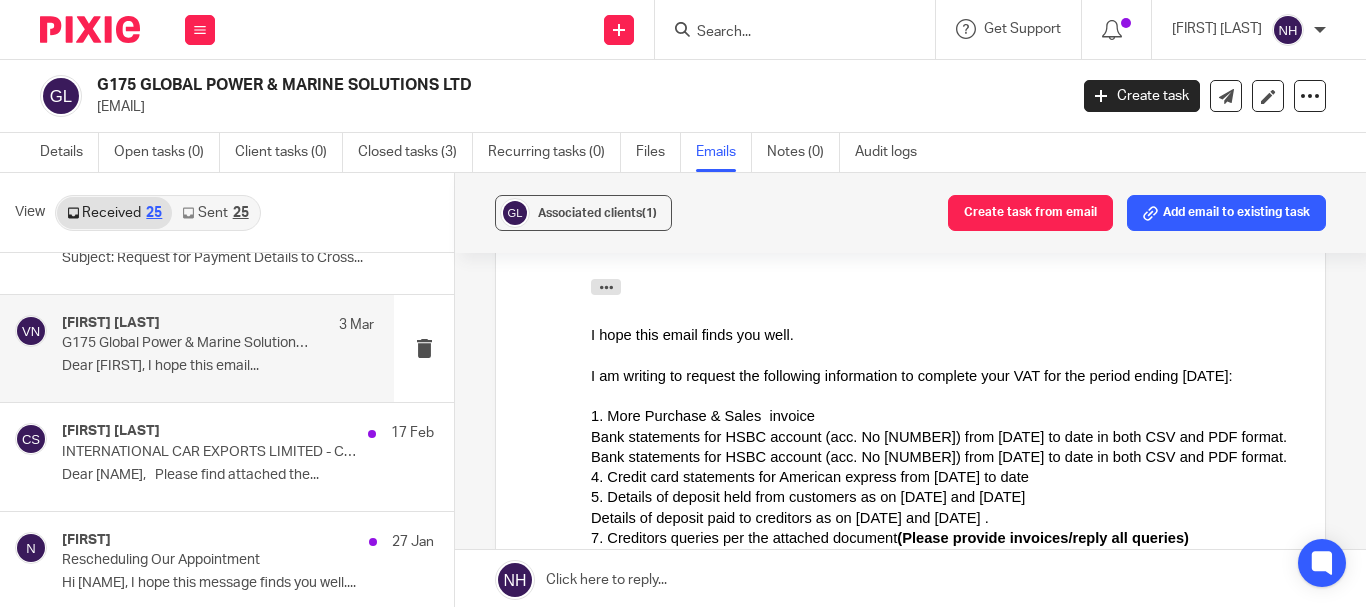 drag, startPoint x: 1169, startPoint y: 611, endPoint x: 678, endPoint y: 400, distance: 534.4174 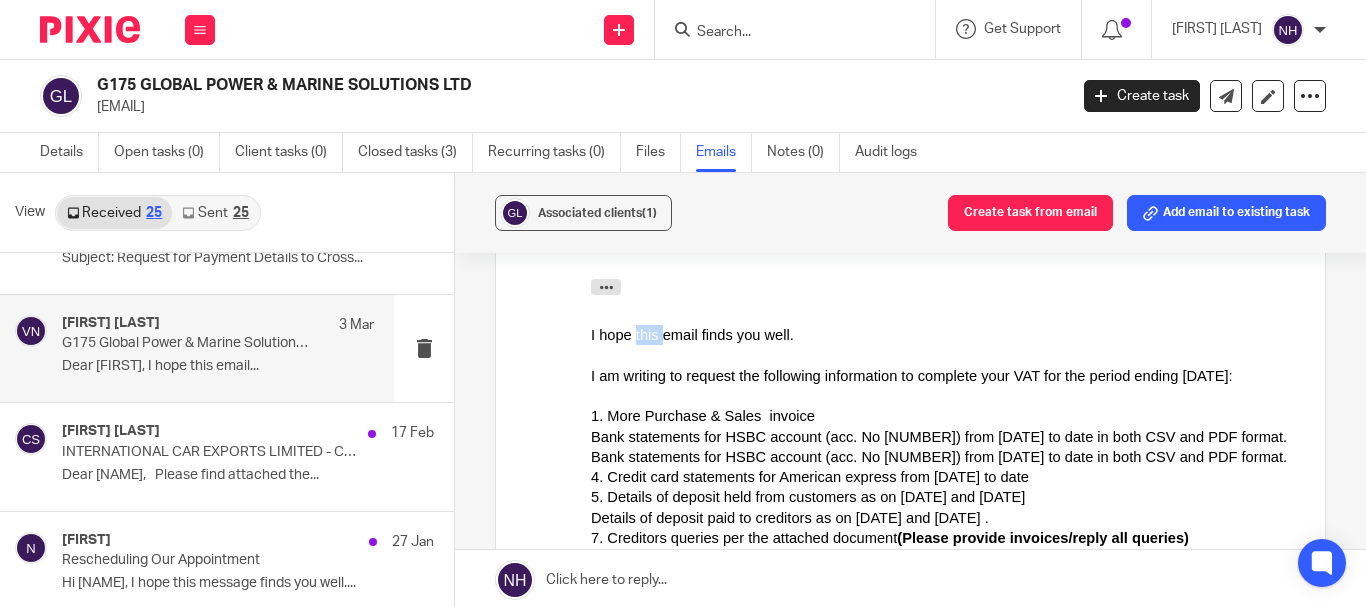 click on "I hope this email finds you well." at bounding box center (692, 334) 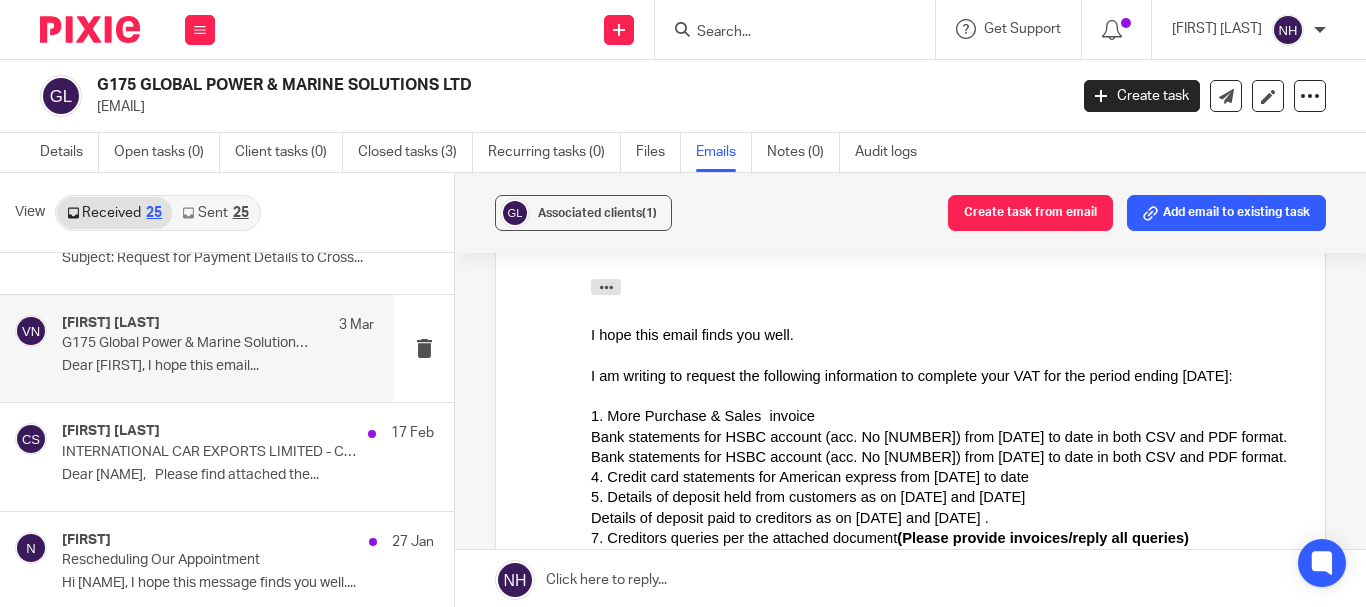 click on "I hope this email finds you well." at bounding box center (692, 334) 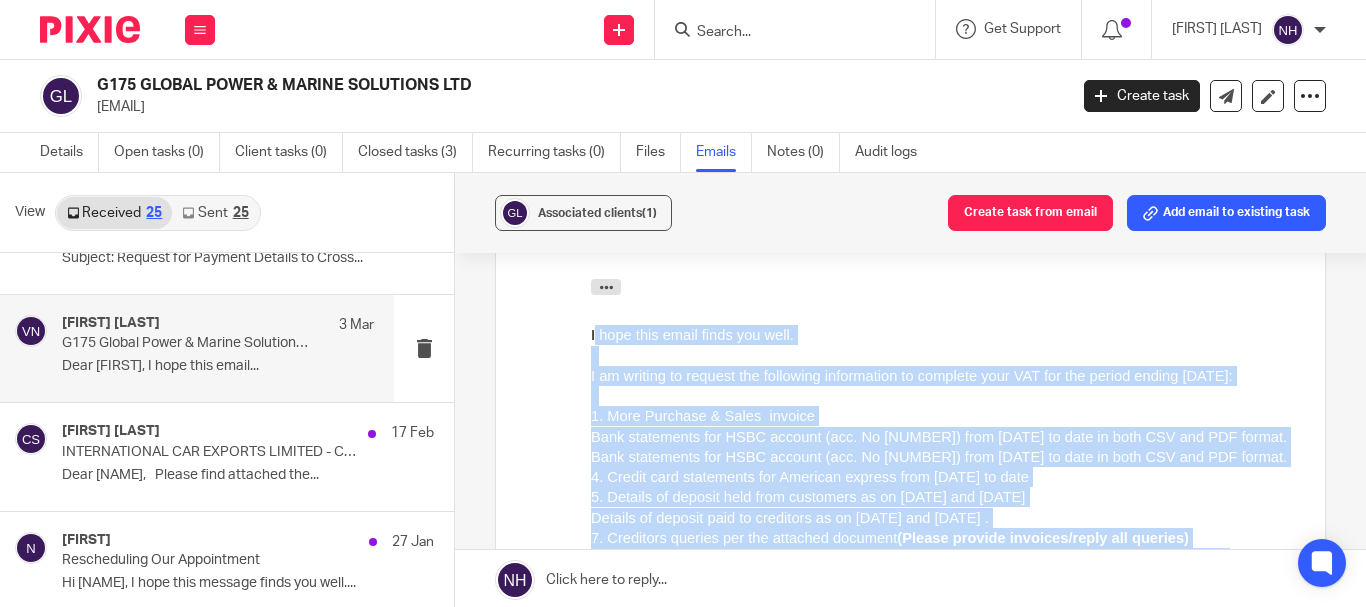 scroll, scrollTop: 585, scrollLeft: 0, axis: vertical 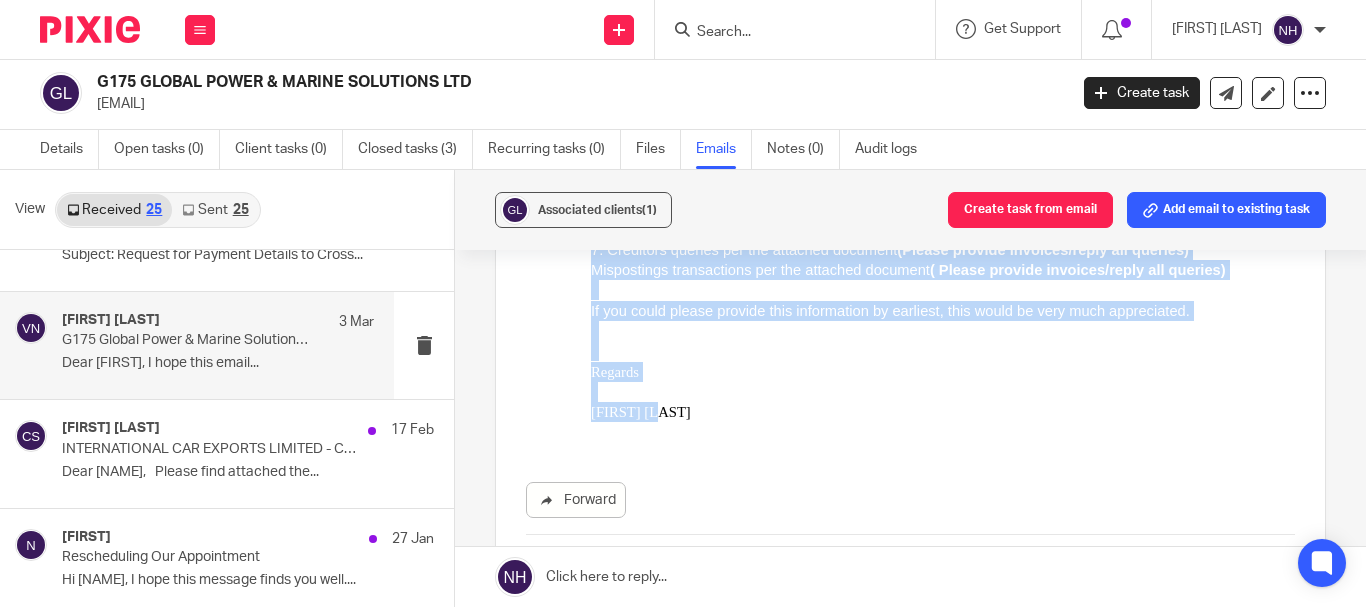 drag, startPoint x: 593, startPoint y: 52, endPoint x: 692, endPoint y: 414, distance: 375.2932 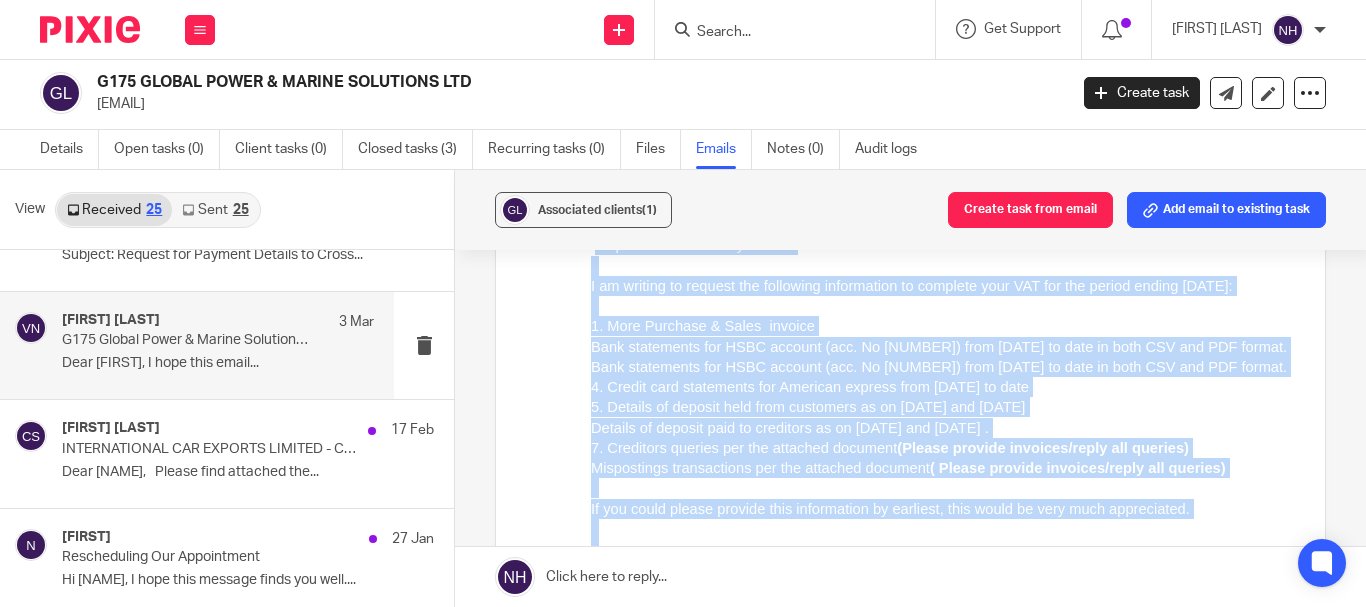 scroll, scrollTop: 385, scrollLeft: 0, axis: vertical 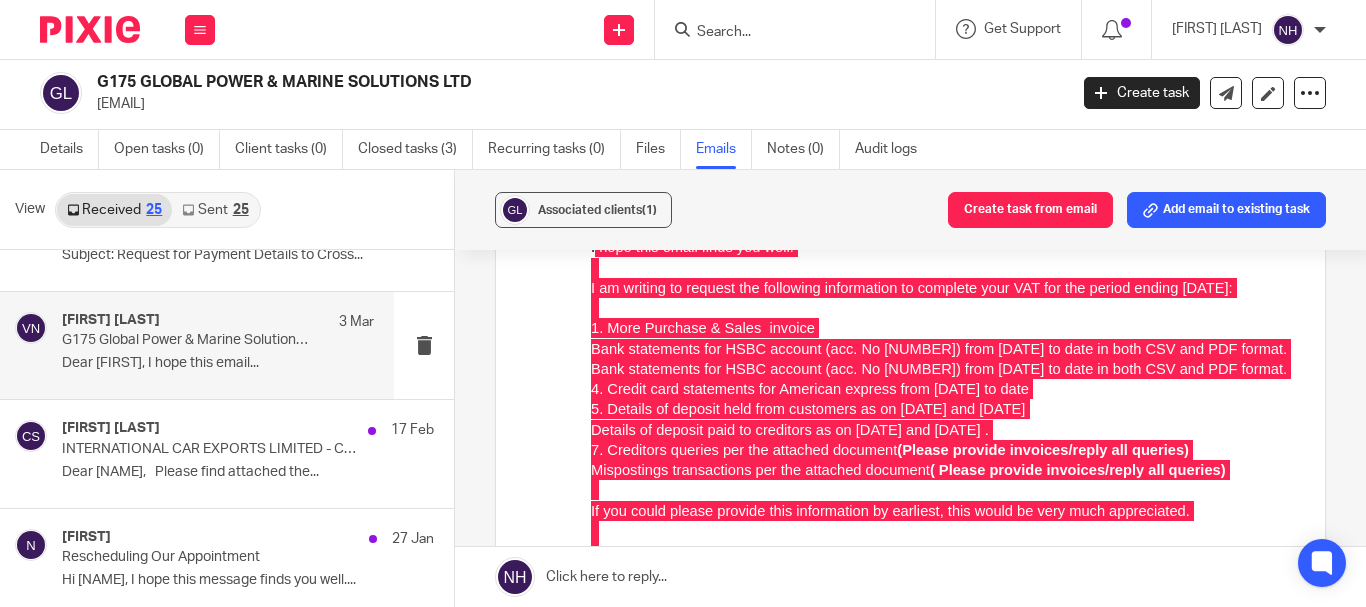 click on "Forward
Attachments
Save all attachments
Misposting list .xlsx       Negative creditorss .xlsx" at bounding box center [910, 512] 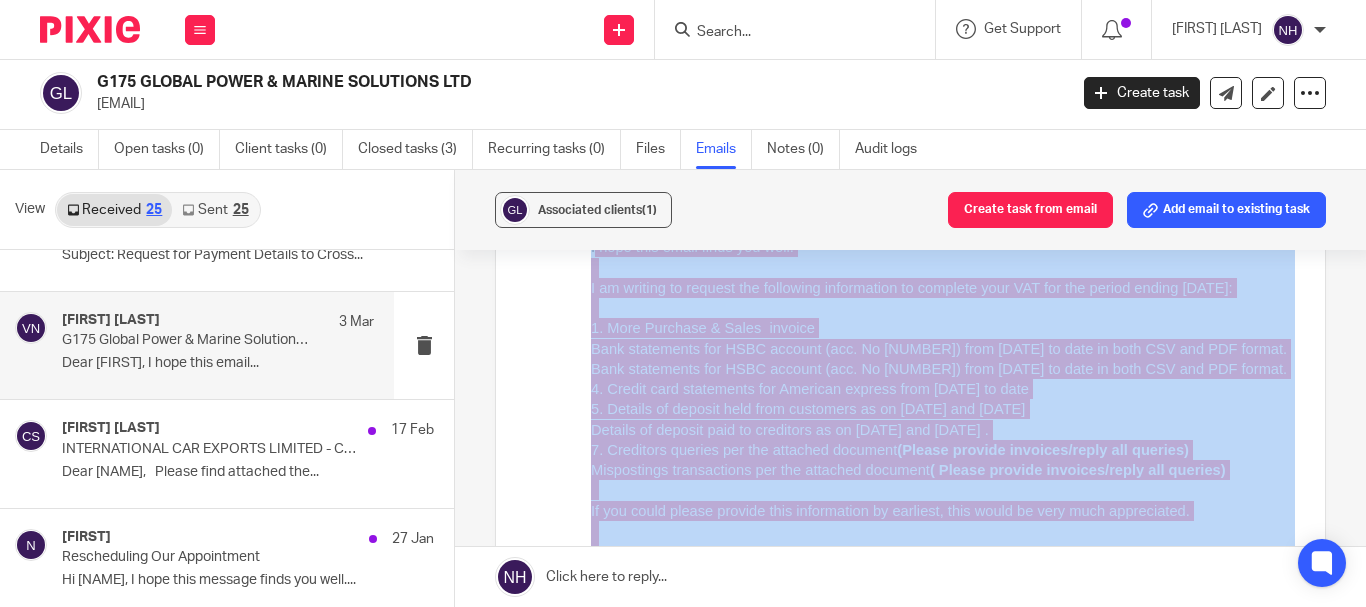 click on "Forward
Attachments
Save all attachments
Misposting list .xlsx       Negative creditorss .xlsx" at bounding box center (910, 512) 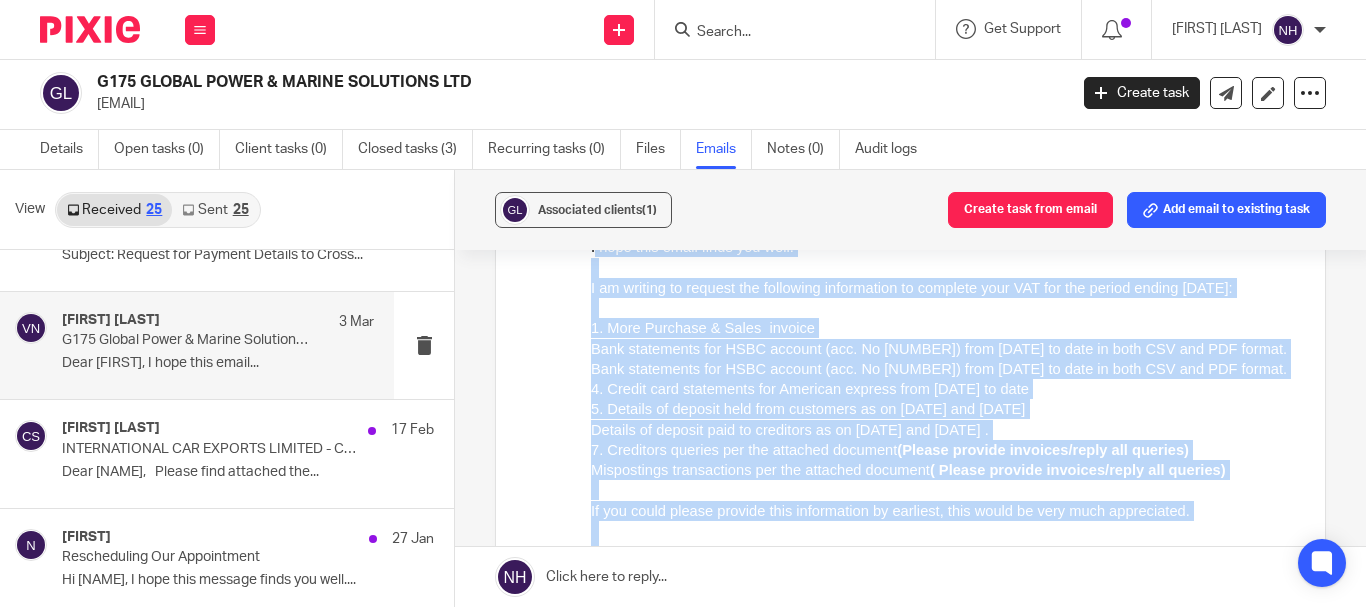 click at bounding box center [943, 307] 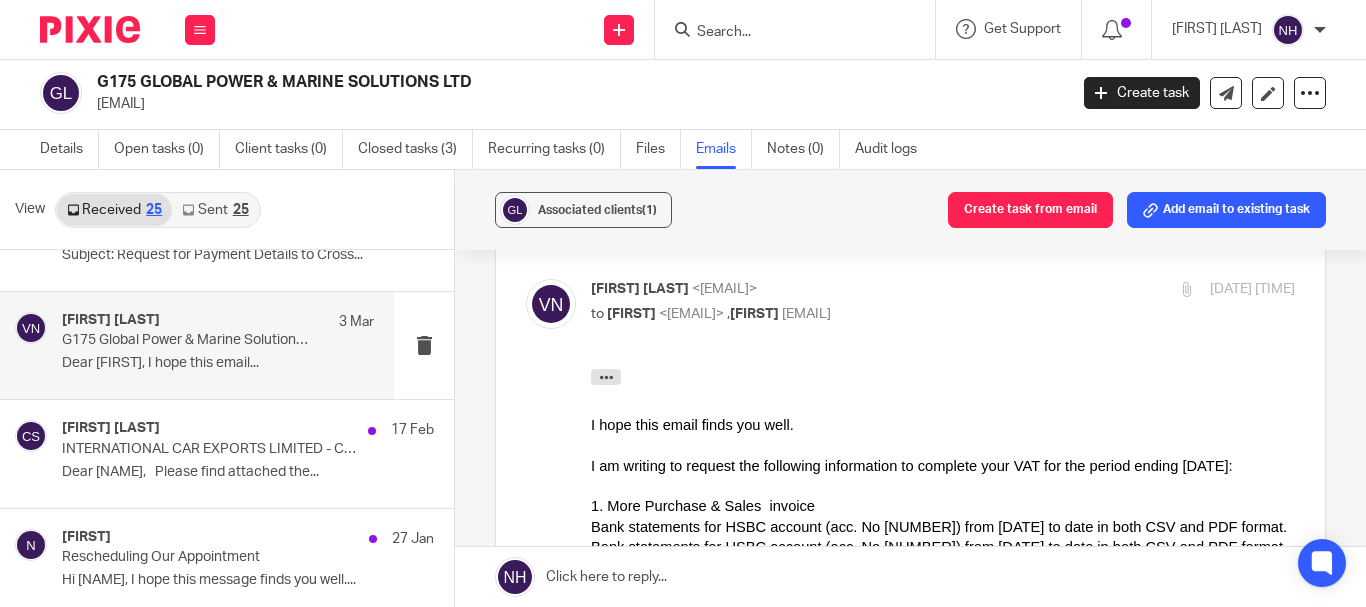 scroll, scrollTop: 0, scrollLeft: 0, axis: both 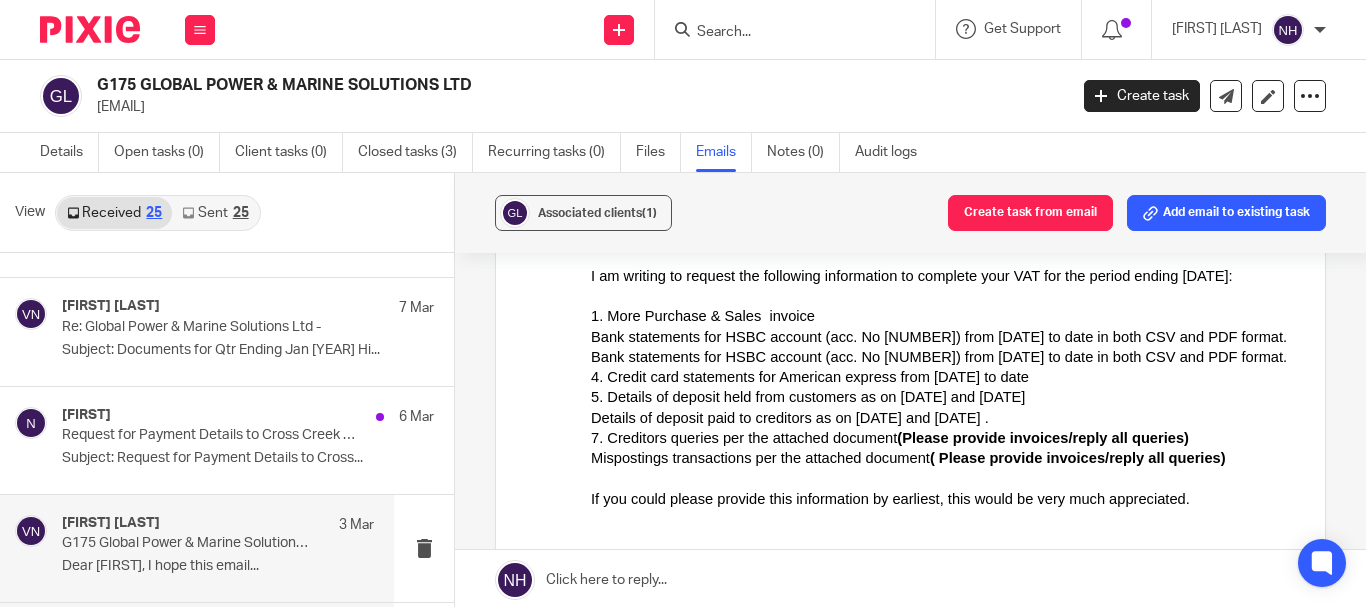 click on "Subject: Request for Payment Details to Cross..." at bounding box center [248, 458] 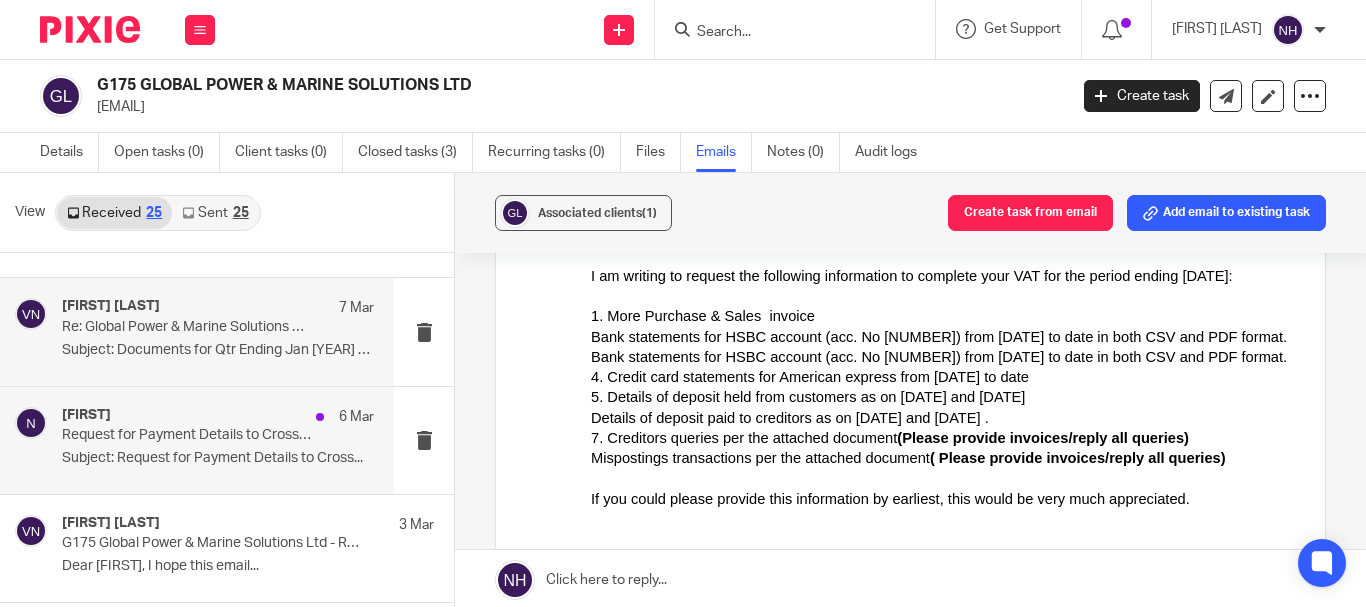 click on "Subject: Documents for Qtr Ending Jan [YEAR]  Hi..." at bounding box center (218, 350) 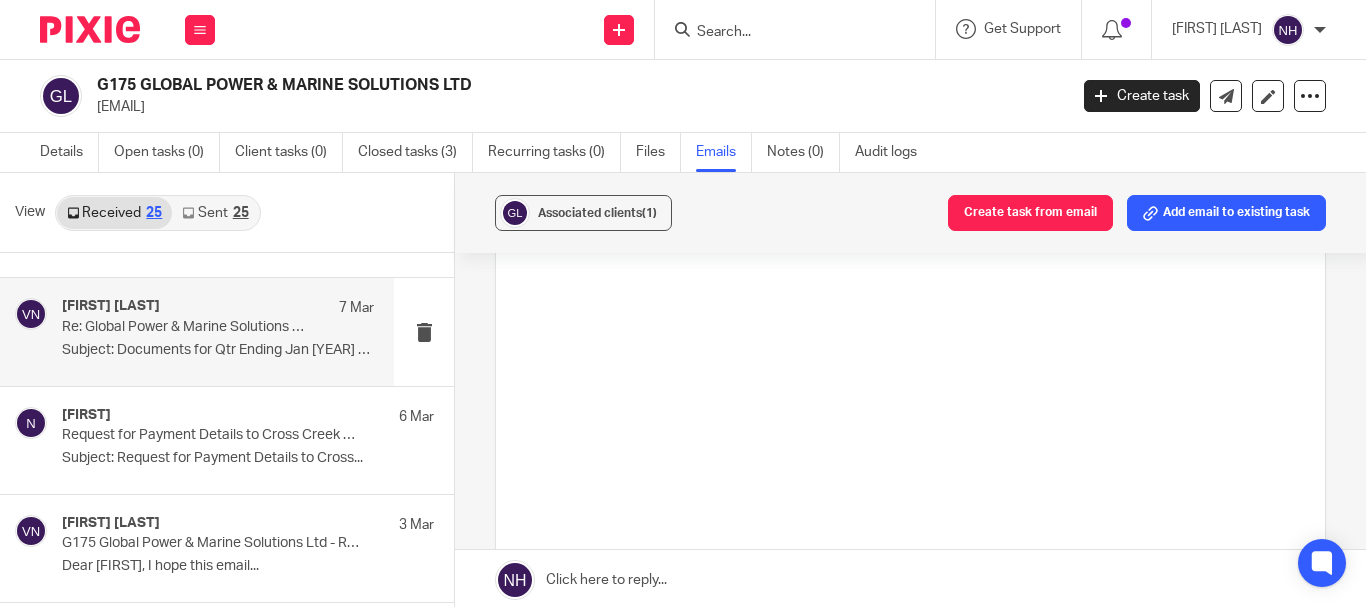 scroll, scrollTop: 0, scrollLeft: 0, axis: both 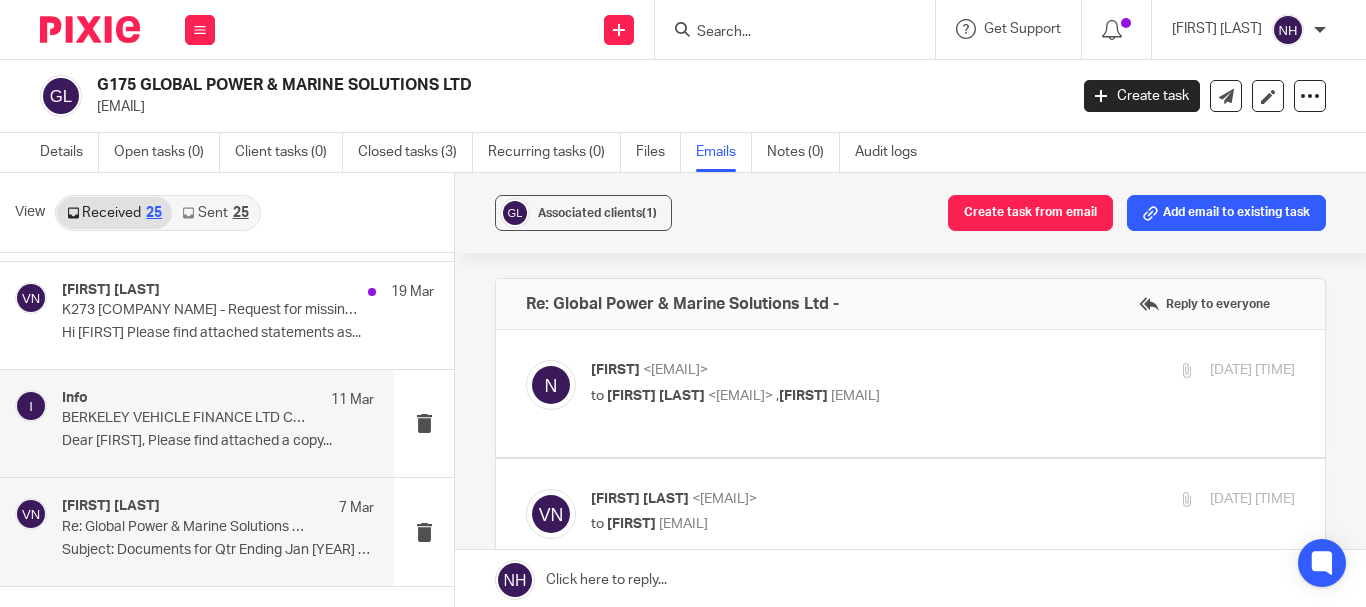 click on "Dear [FIRST],     Please find attached a copy..." at bounding box center (218, 441) 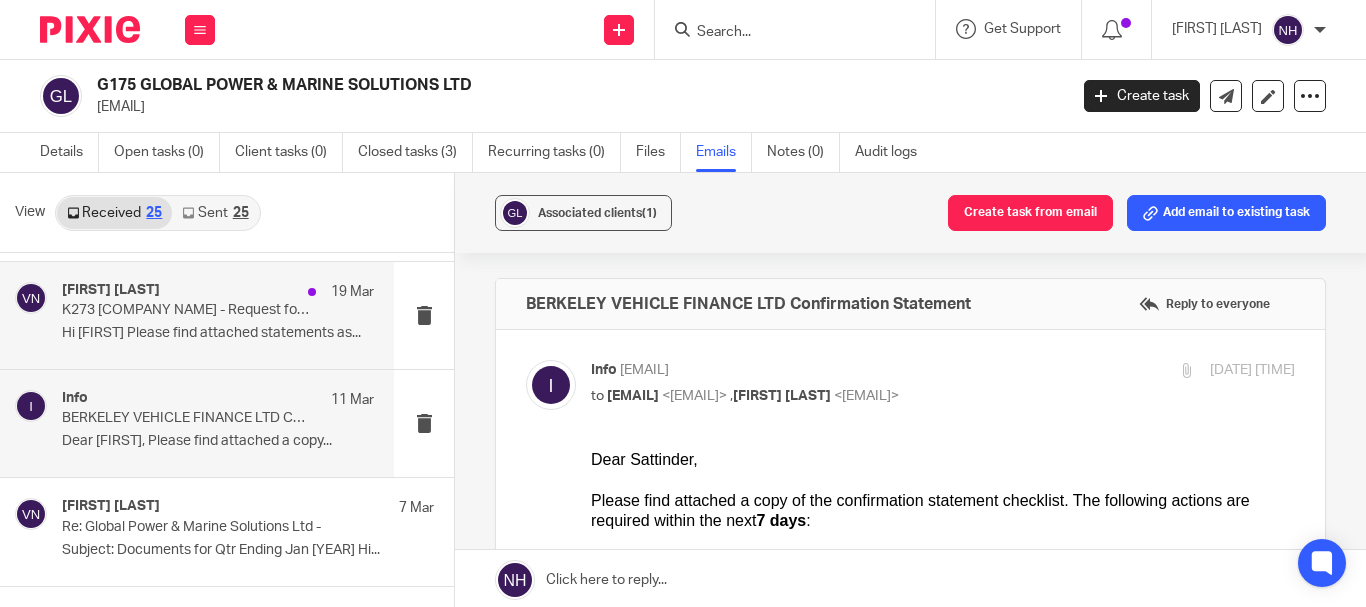 scroll, scrollTop: 0, scrollLeft: 0, axis: both 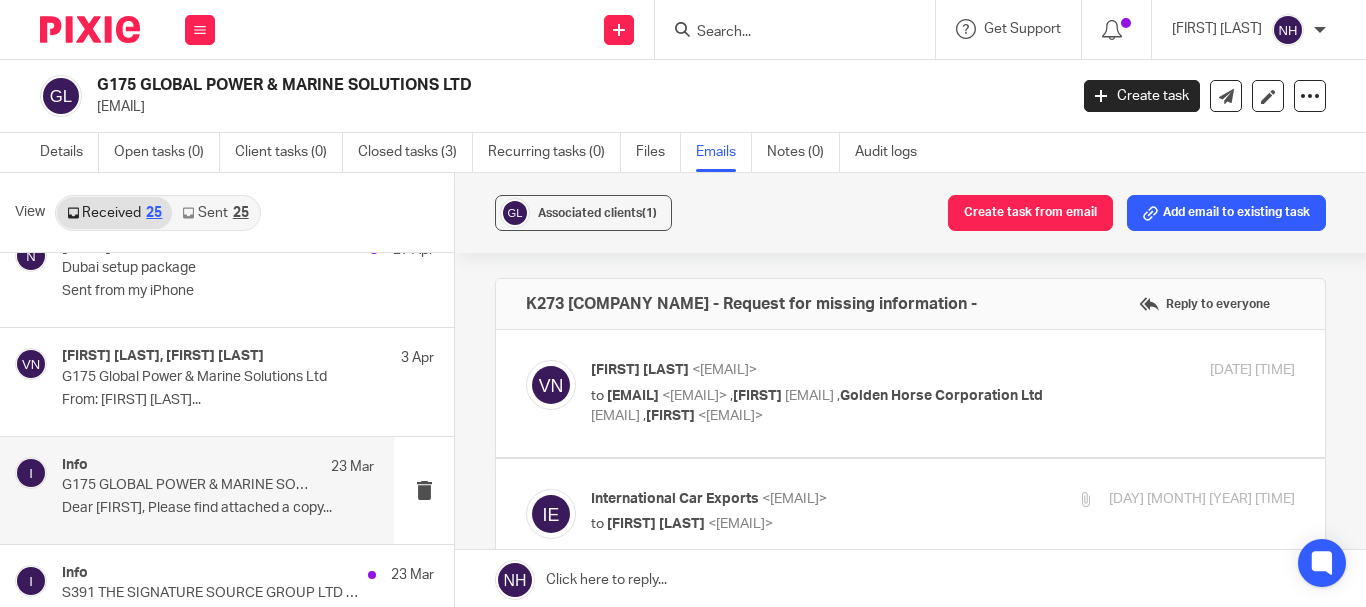 click on "Info
[DATE]   G175	[COMPANY NAME] Confirmation Statement   Dear [NAME],     Please find attached a copy..." at bounding box center (218, 490) 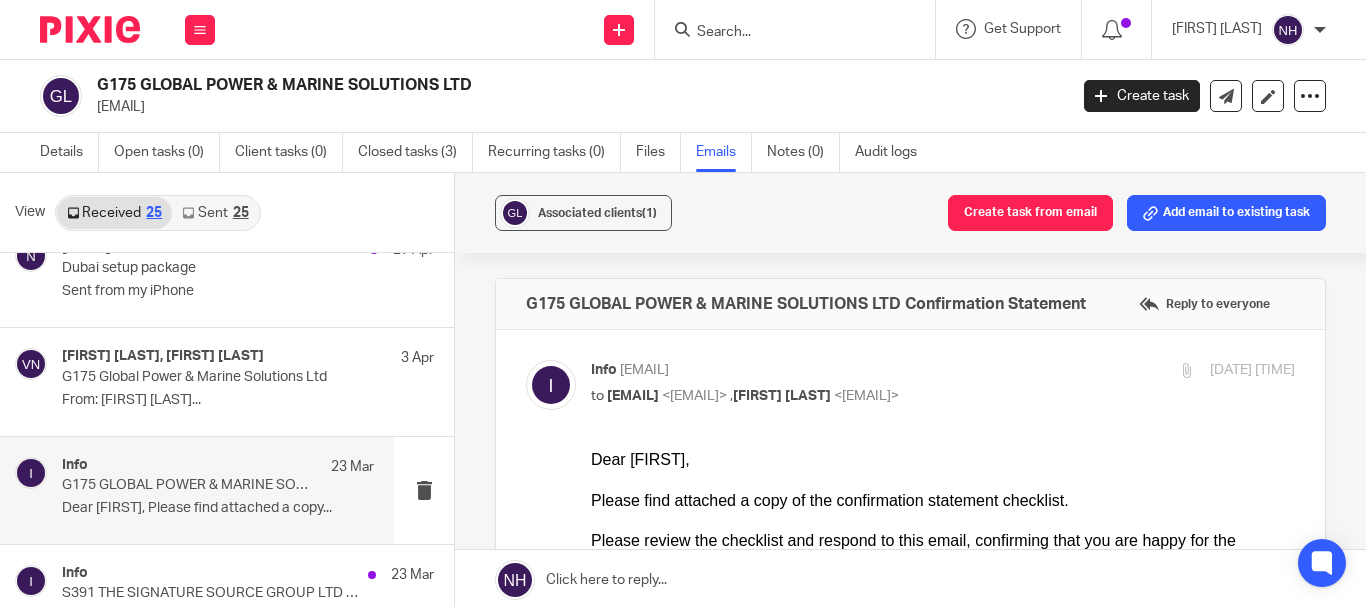 scroll, scrollTop: 0, scrollLeft: 0, axis: both 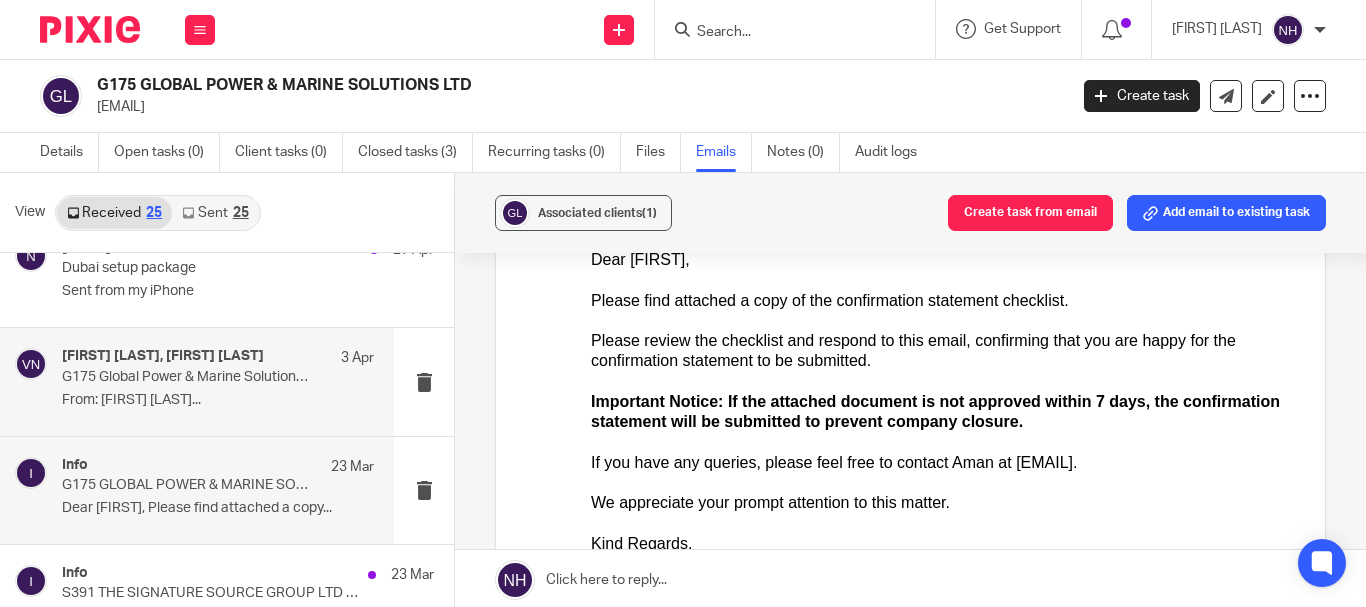 click on "[FIRST] [LAST], [FIRST] [LAST]
[DATE]   G175 Global Power & Marine Solutions Ltd           From: [FIRST] [LAST]..." at bounding box center [197, 381] 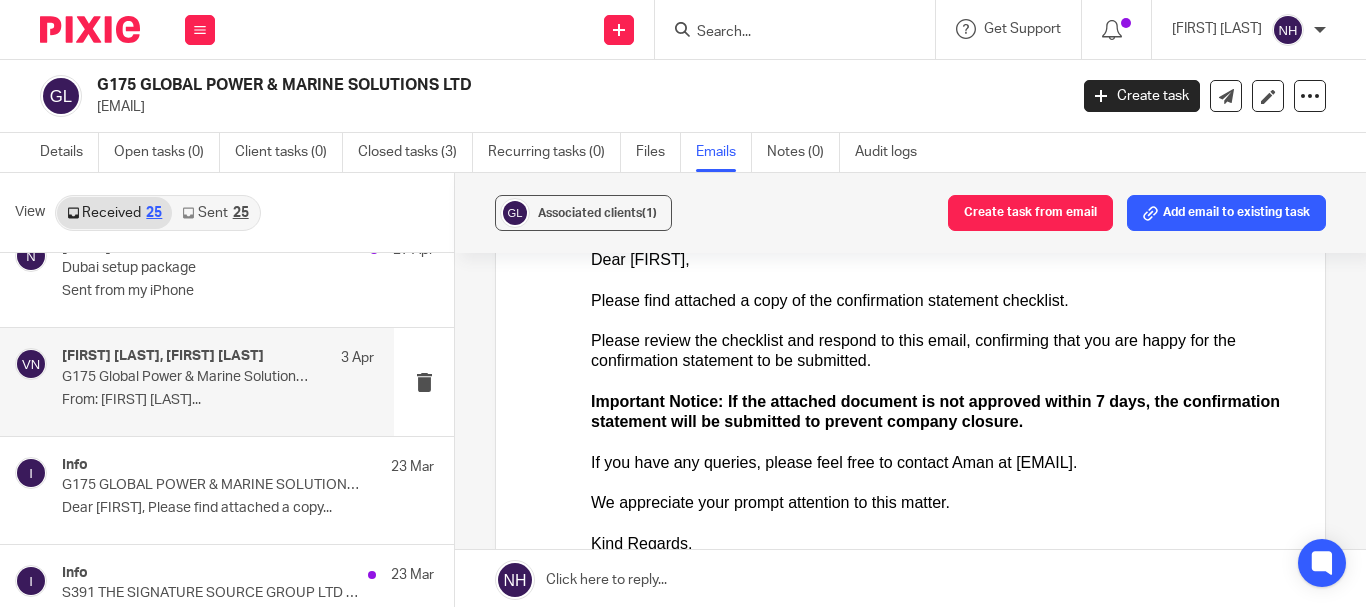scroll, scrollTop: 0, scrollLeft: 0, axis: both 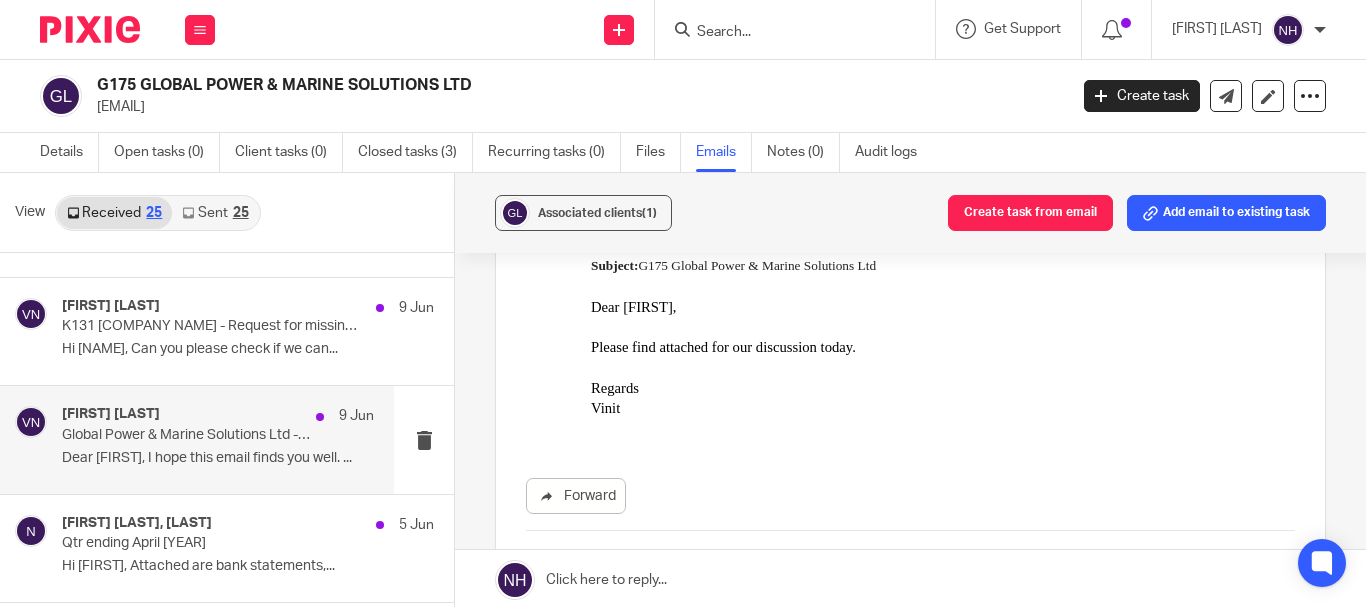 click on "[FIRST] [LAST]
[DATE]   G175 Global Power & Marine Solutions Ltd - Request for missing information   Dear [FIRST],  I hope this email finds you well. ..." at bounding box center [218, 439] 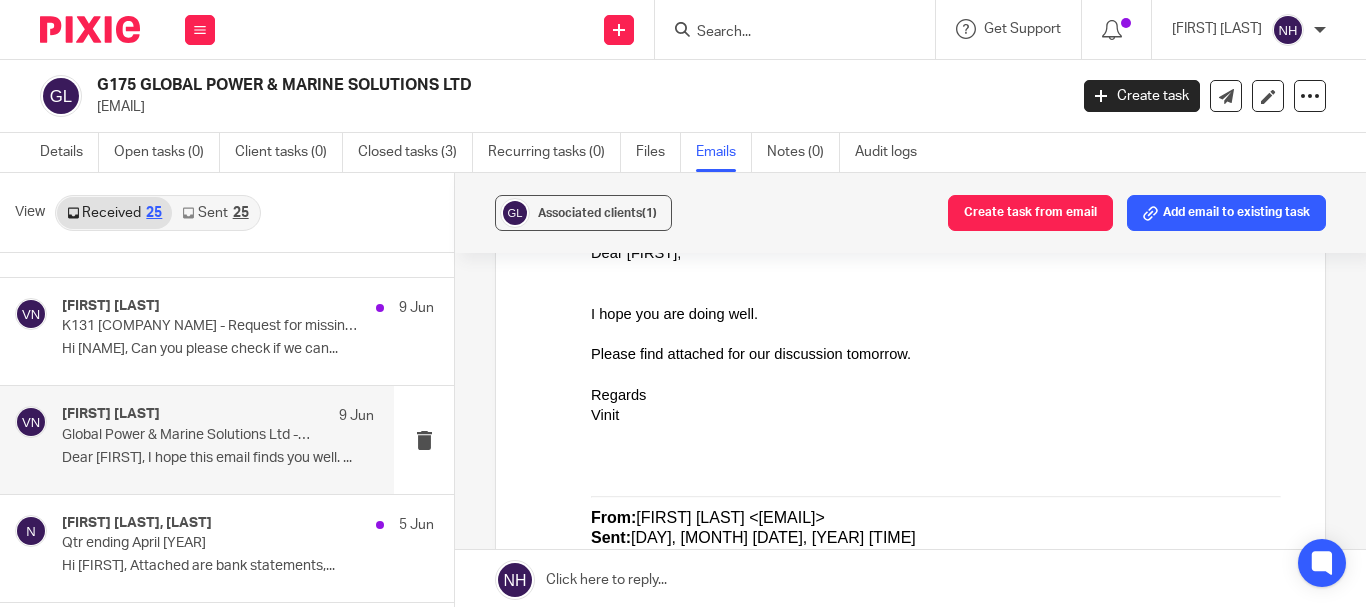 scroll, scrollTop: 0, scrollLeft: 0, axis: both 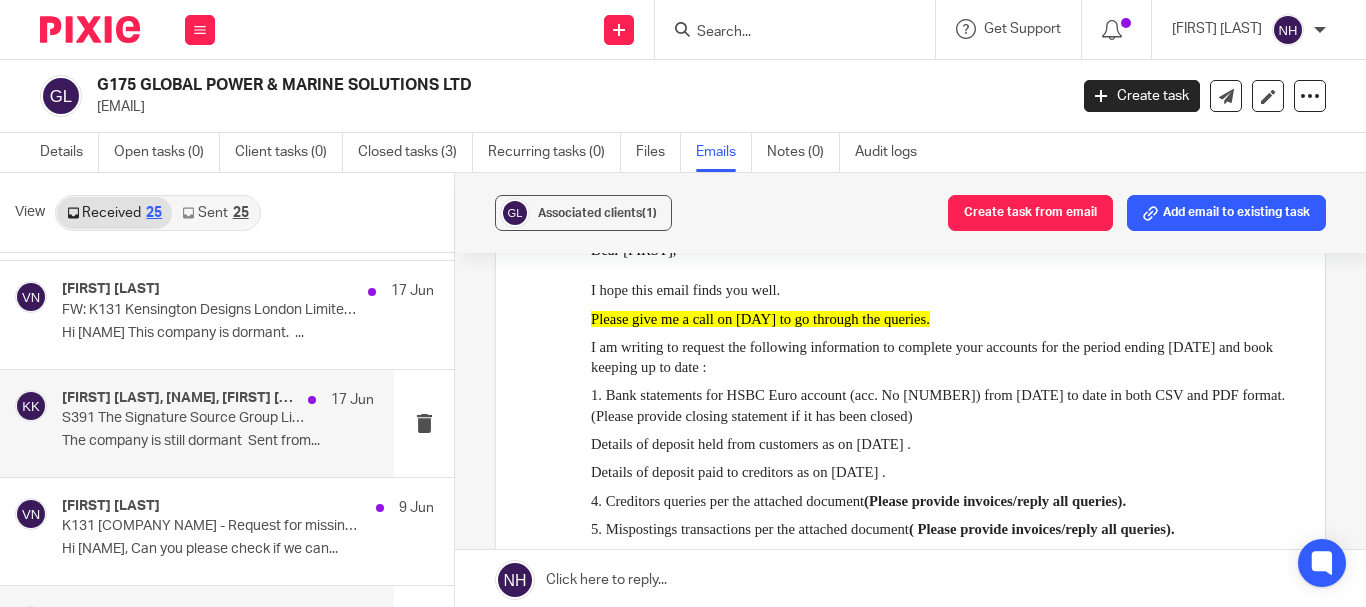 click on "S391 The Signature Source Group Limited - Request for missing information" at bounding box center [187, 418] 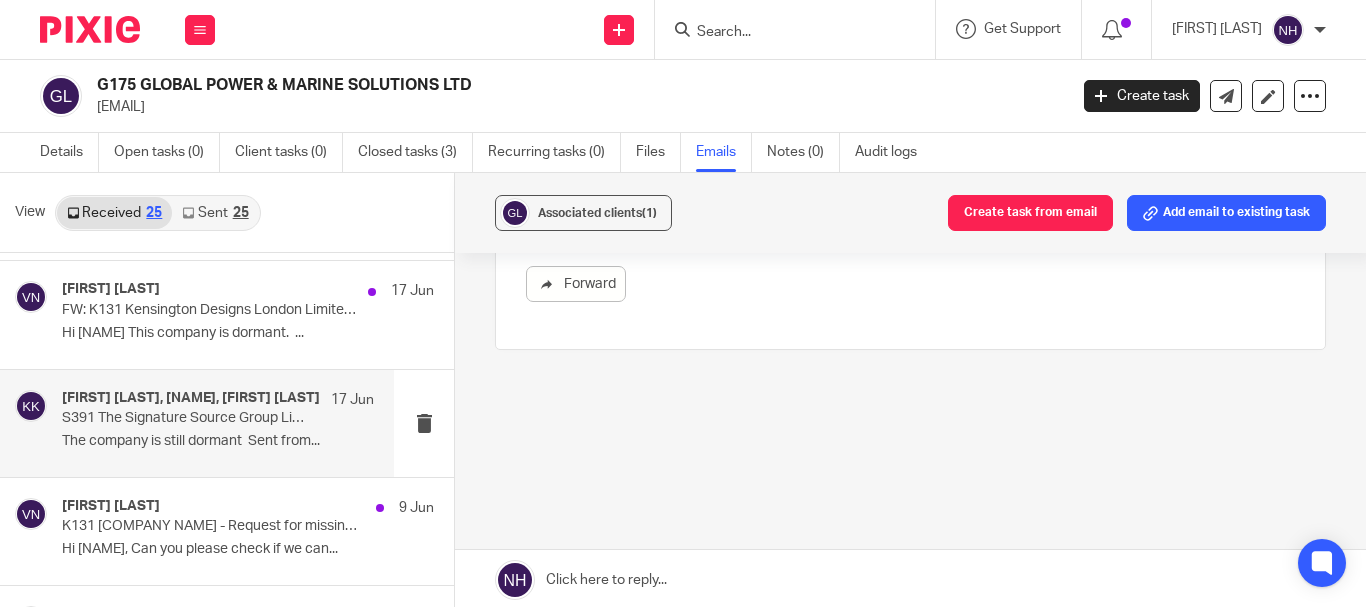 scroll, scrollTop: 0, scrollLeft: 0, axis: both 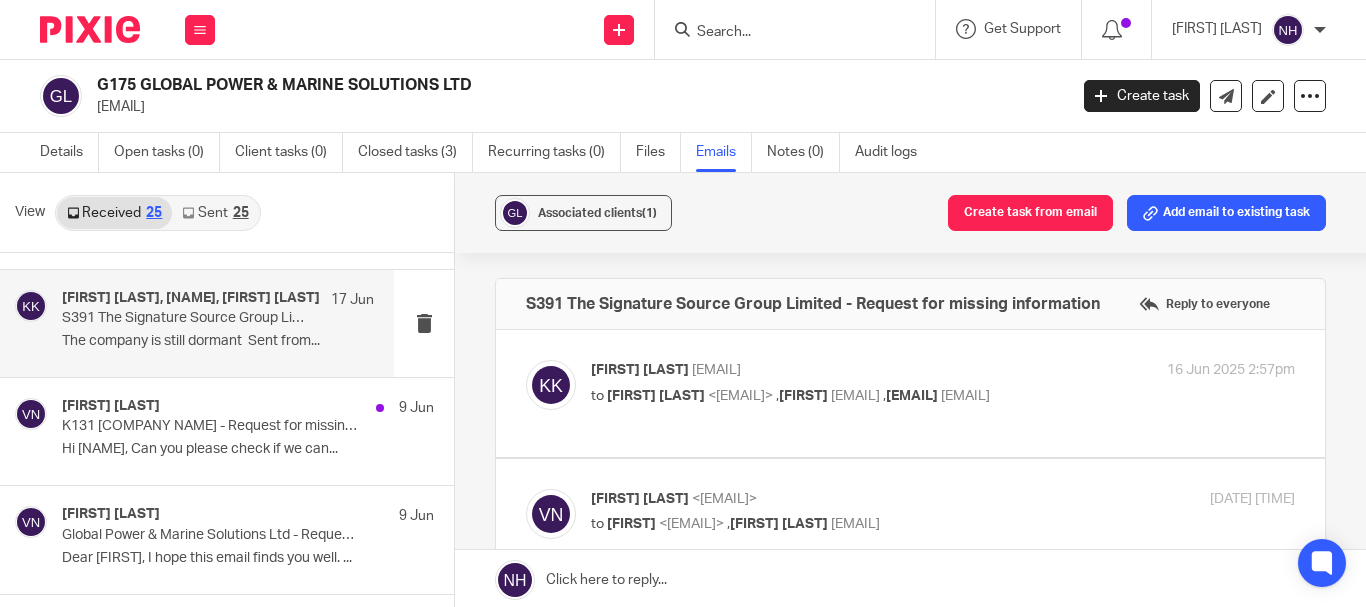 click at bounding box center (910, 393) 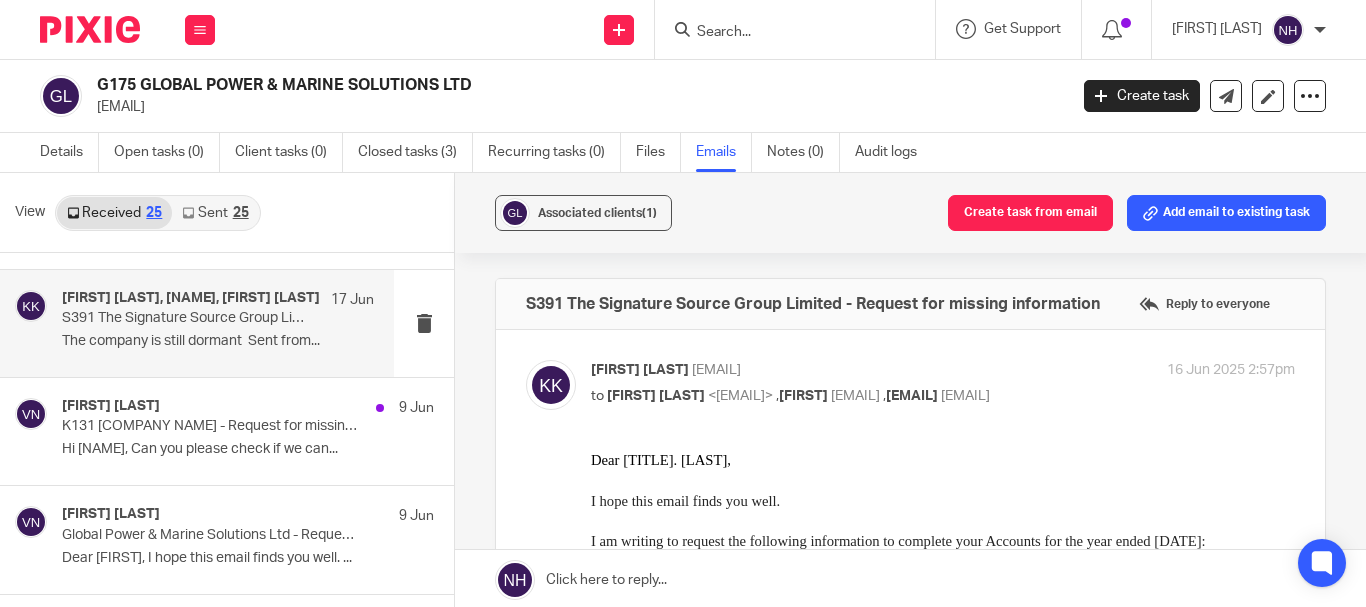 scroll, scrollTop: 0, scrollLeft: 0, axis: both 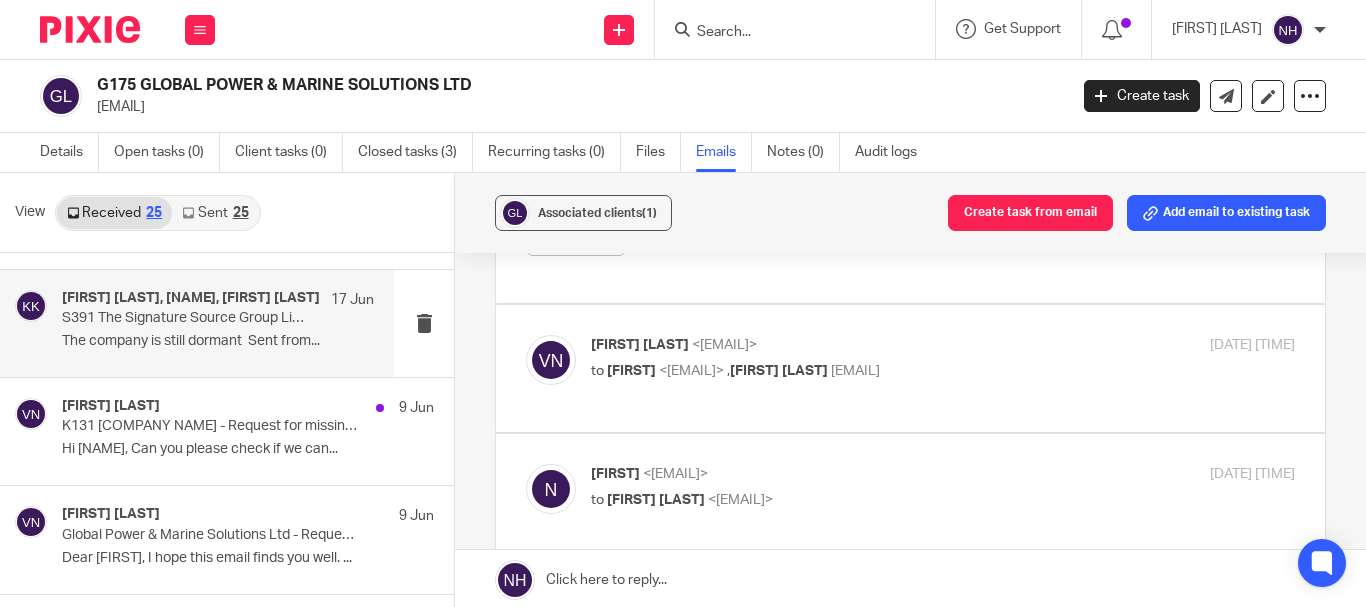 click at bounding box center (910, 368) 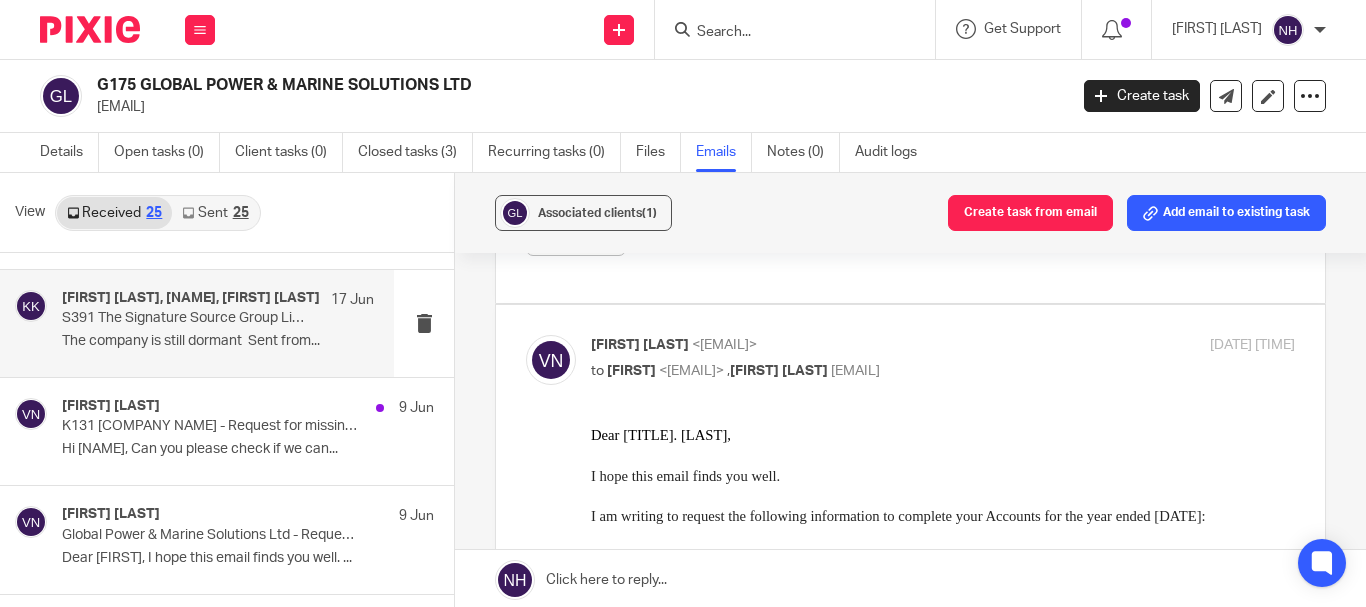 scroll, scrollTop: 0, scrollLeft: 0, axis: both 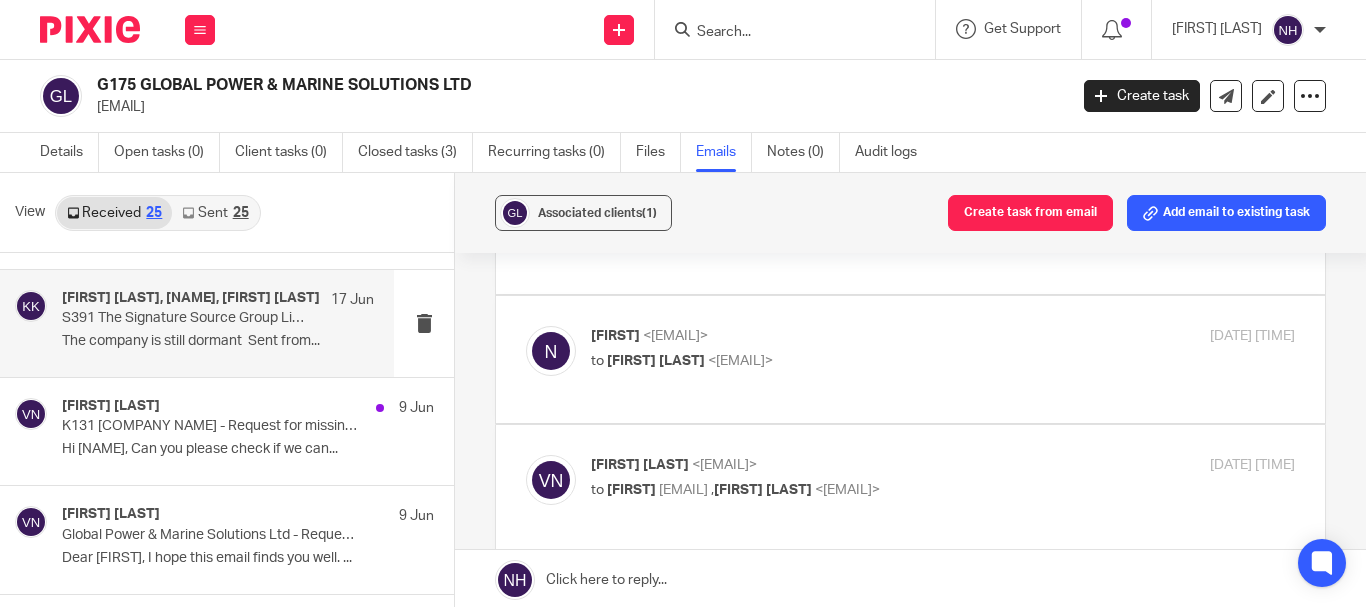 click at bounding box center [910, 359] 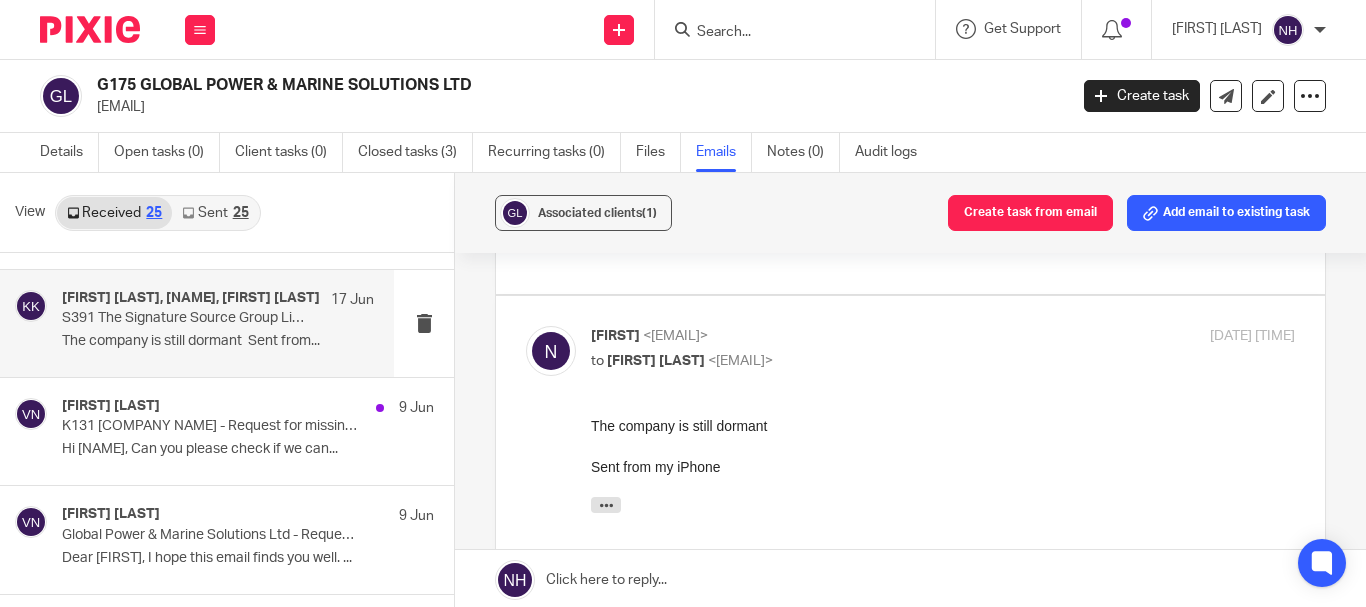 scroll, scrollTop: 0, scrollLeft: 0, axis: both 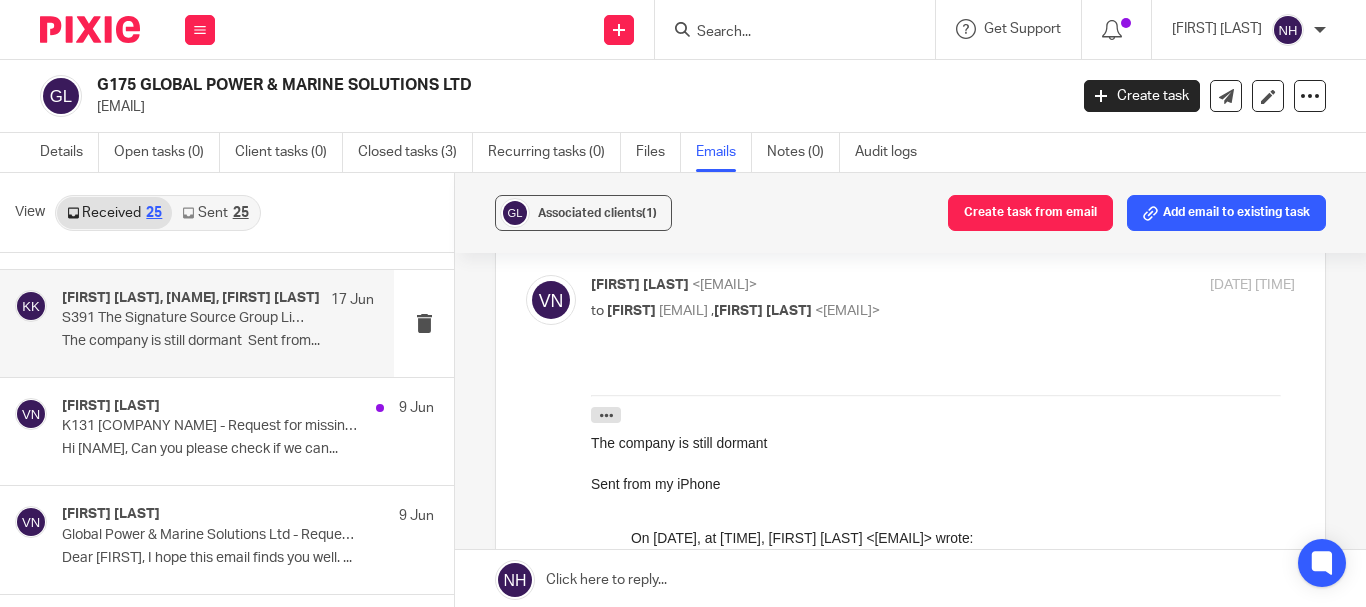 click at bounding box center (943, 374) 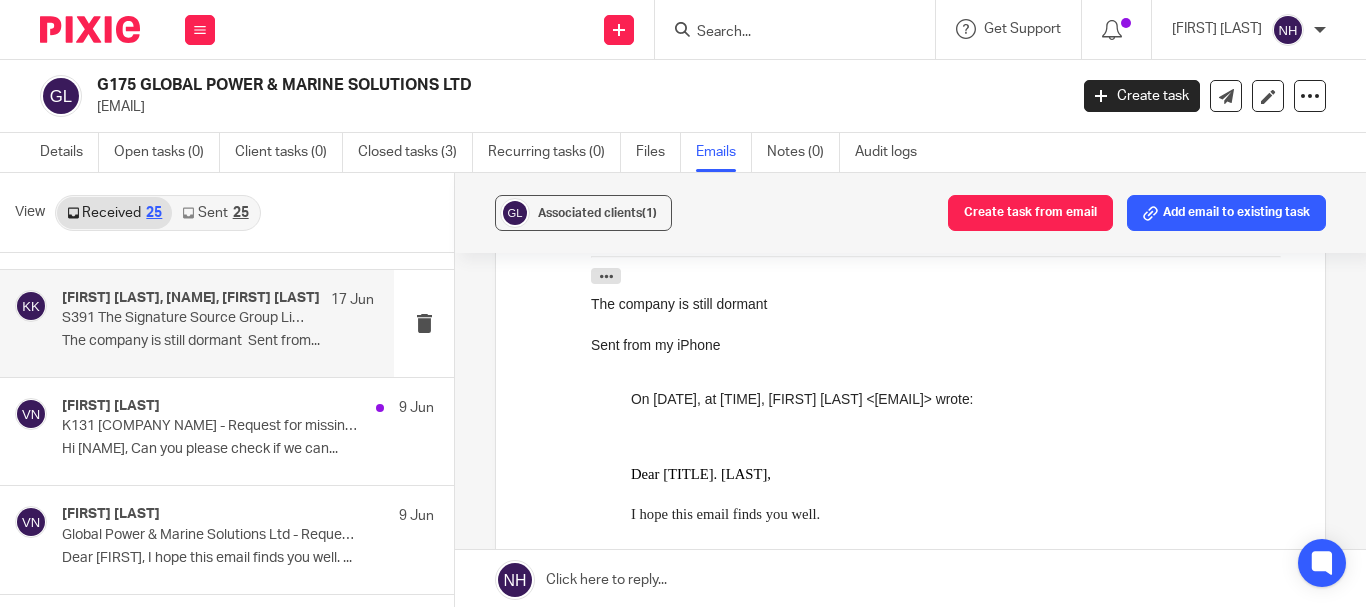 scroll, scrollTop: 2456, scrollLeft: 0, axis: vertical 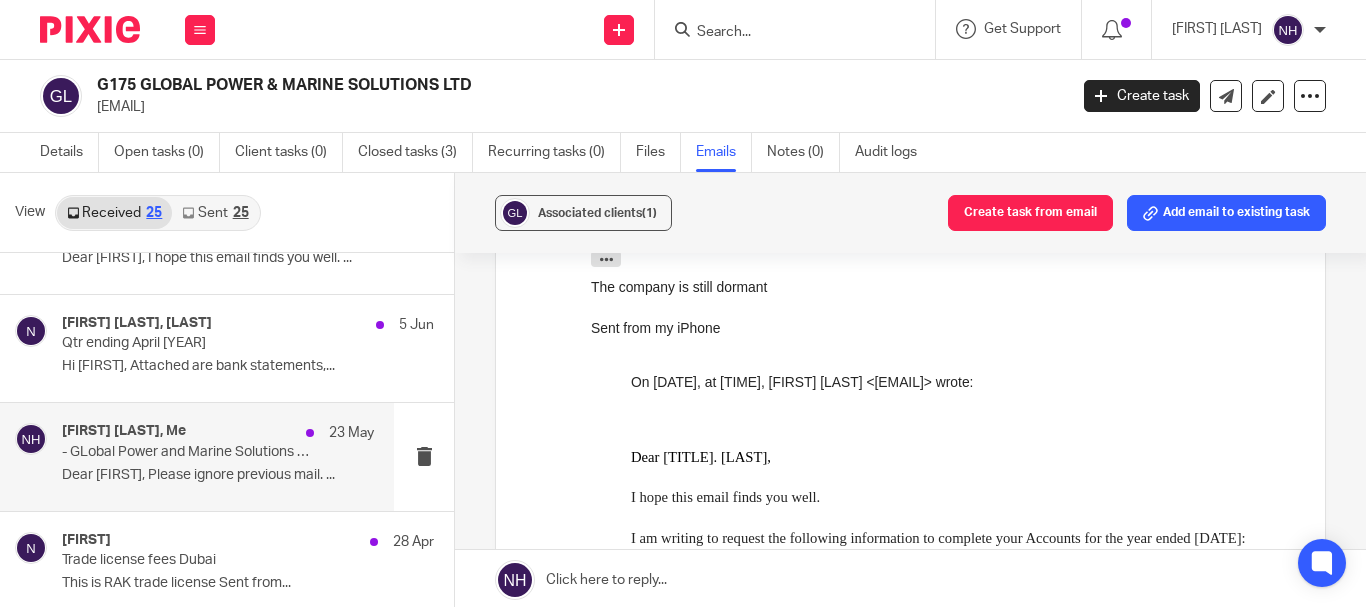 click on "[FIRST] [LAST], Me
[DATE]   G175 - [COMPANY NAME] - Requesting Missing Information   Dear [NAME],   Please ignore previous mail. ..." at bounding box center (197, 456) 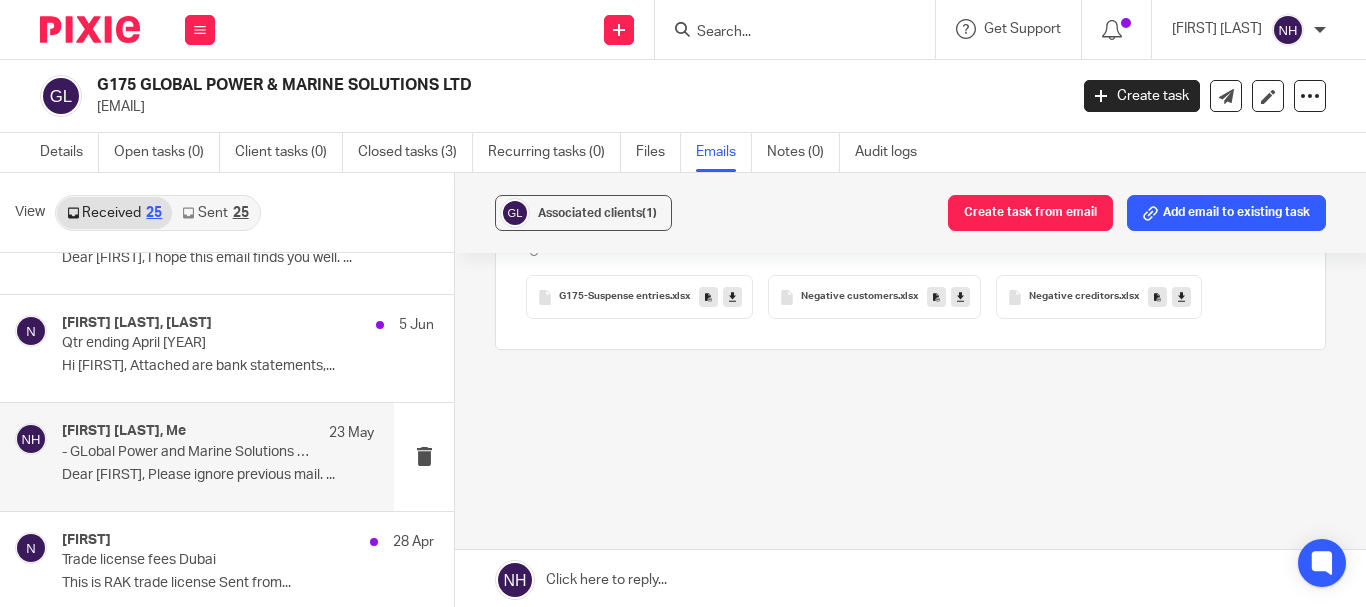 scroll, scrollTop: 0, scrollLeft: 0, axis: both 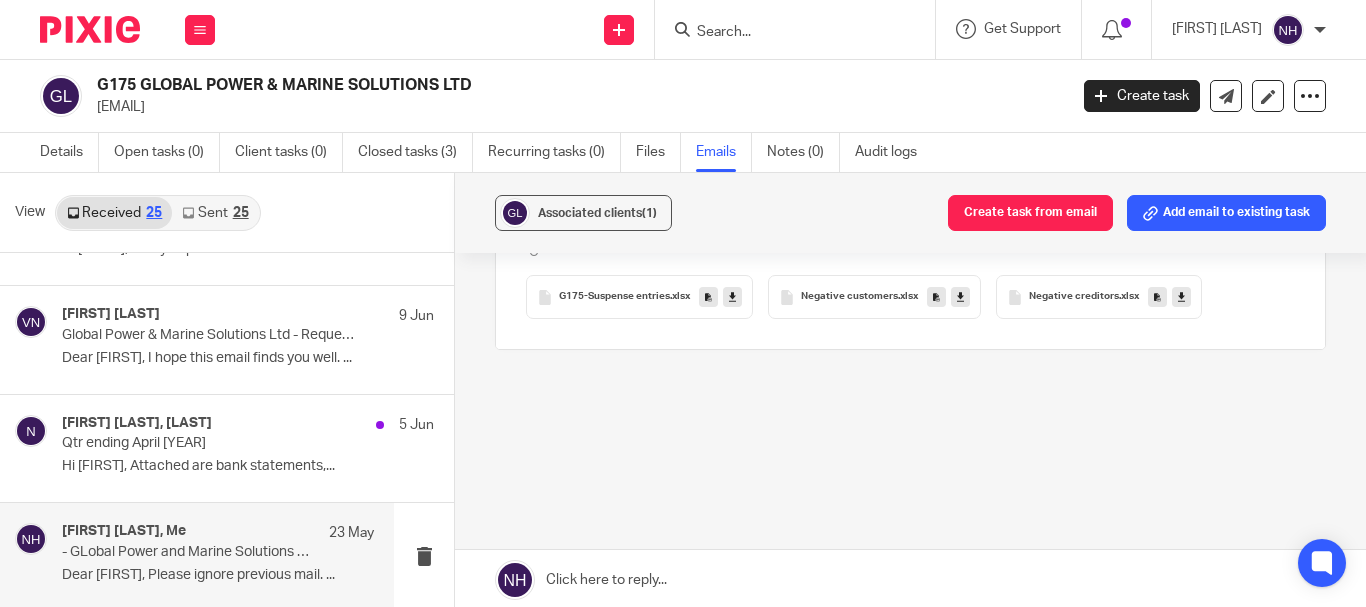 click on "G175-Suspense entries" at bounding box center [614, 297] 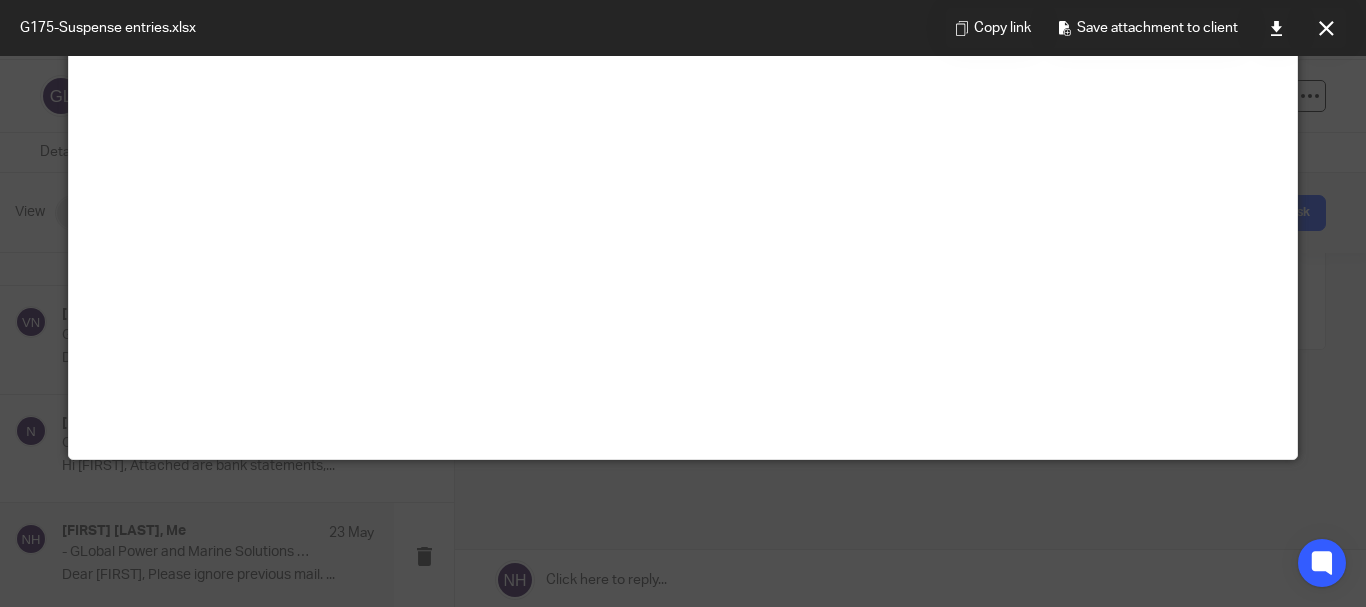 scroll, scrollTop: 140, scrollLeft: 0, axis: vertical 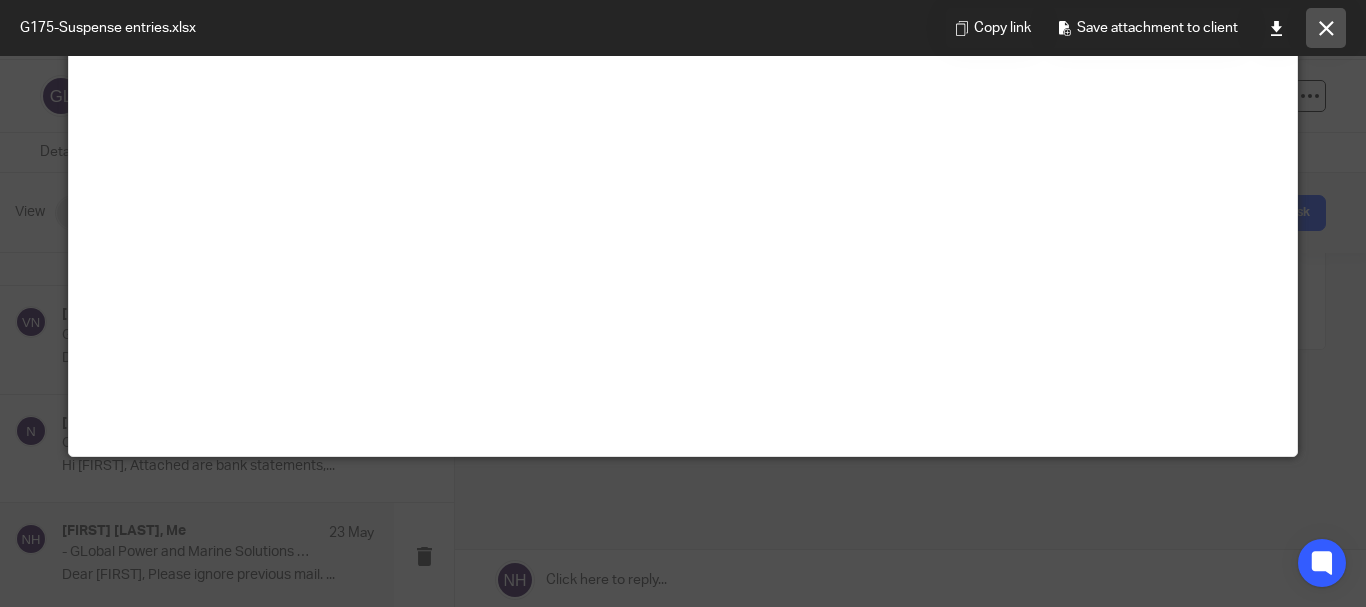 click at bounding box center [1326, 28] 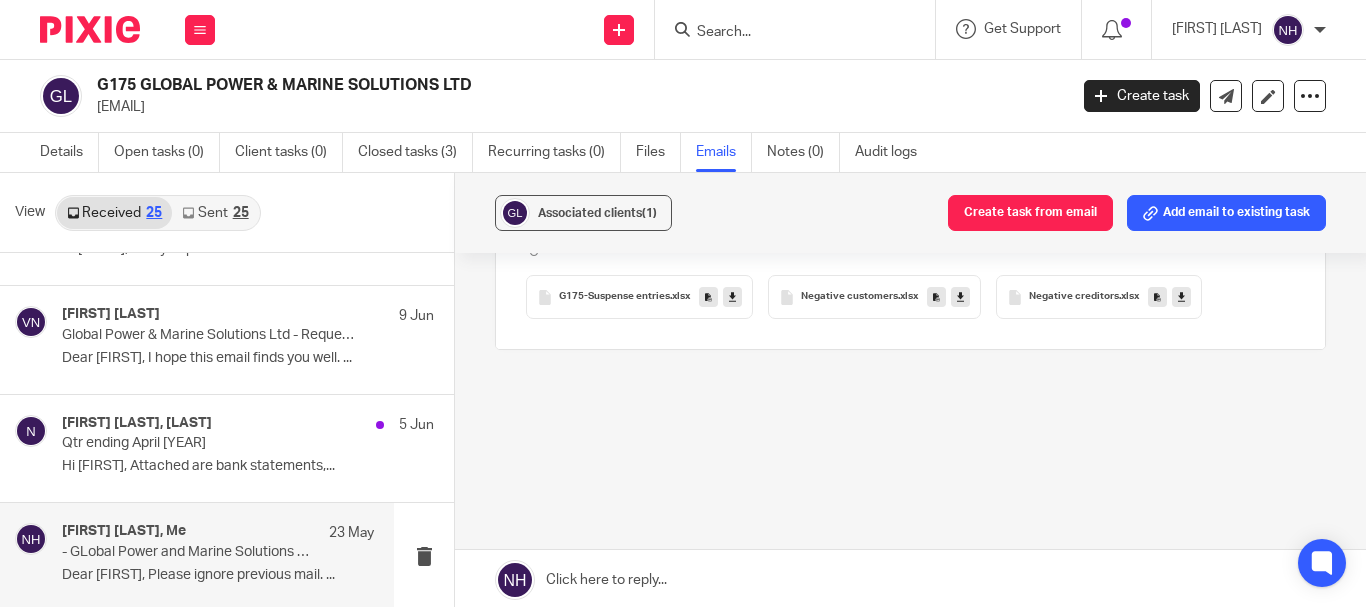 scroll, scrollTop: 1207, scrollLeft: 0, axis: vertical 